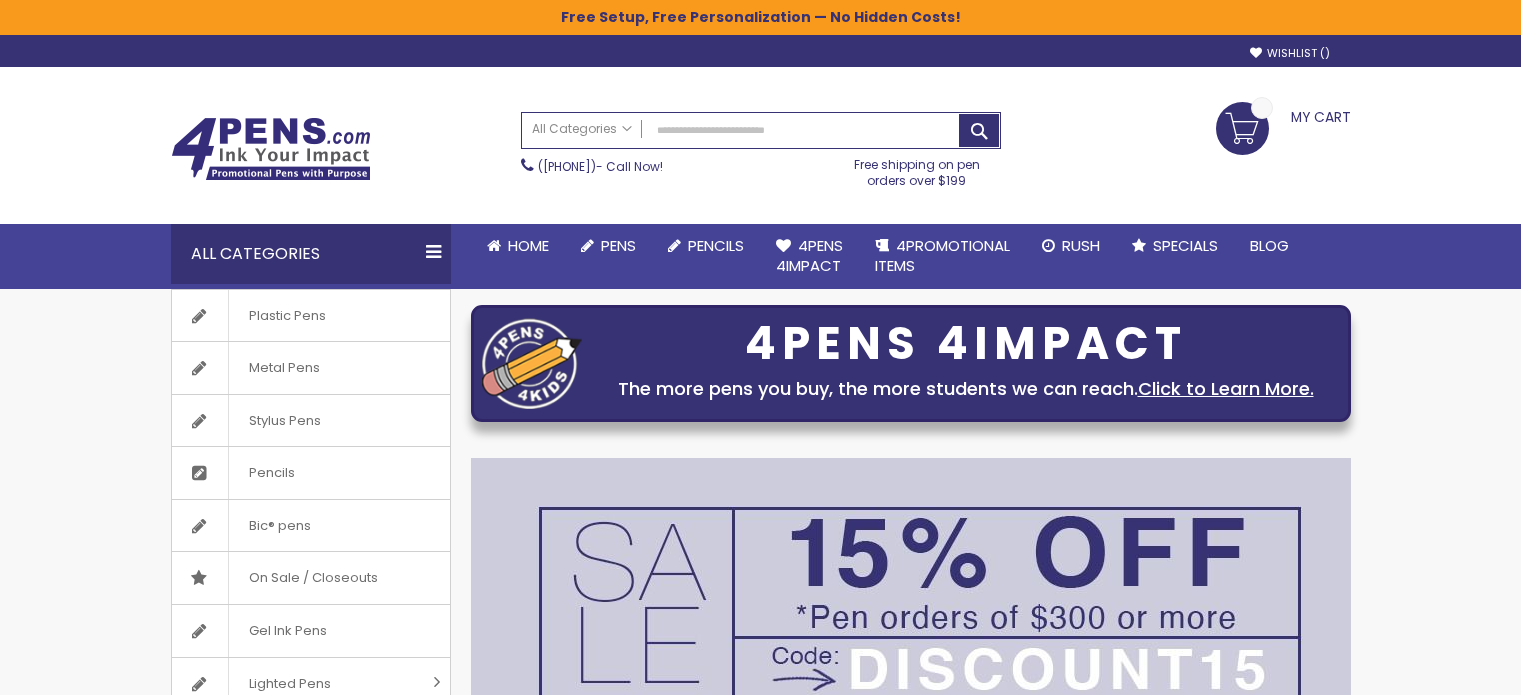 scroll, scrollTop: 0, scrollLeft: 0, axis: both 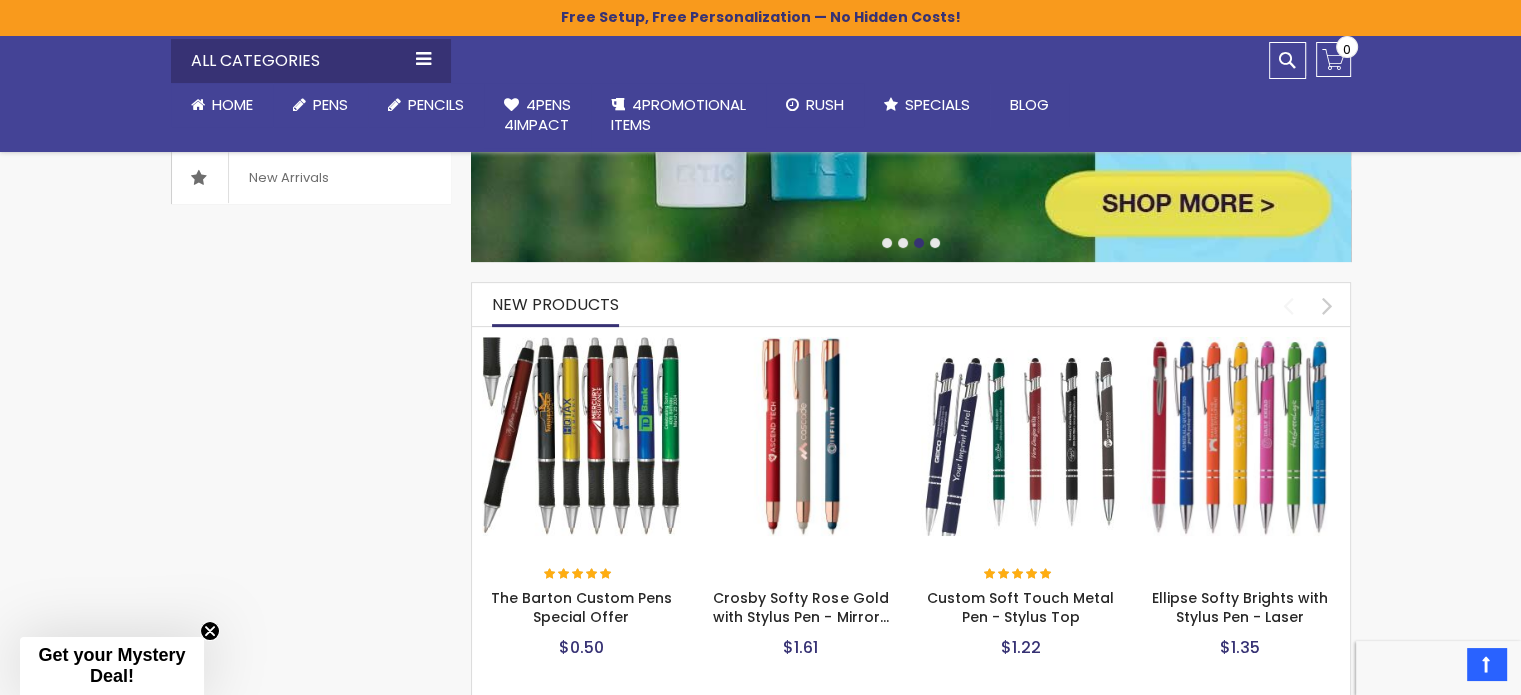 click at bounding box center [582, 437] 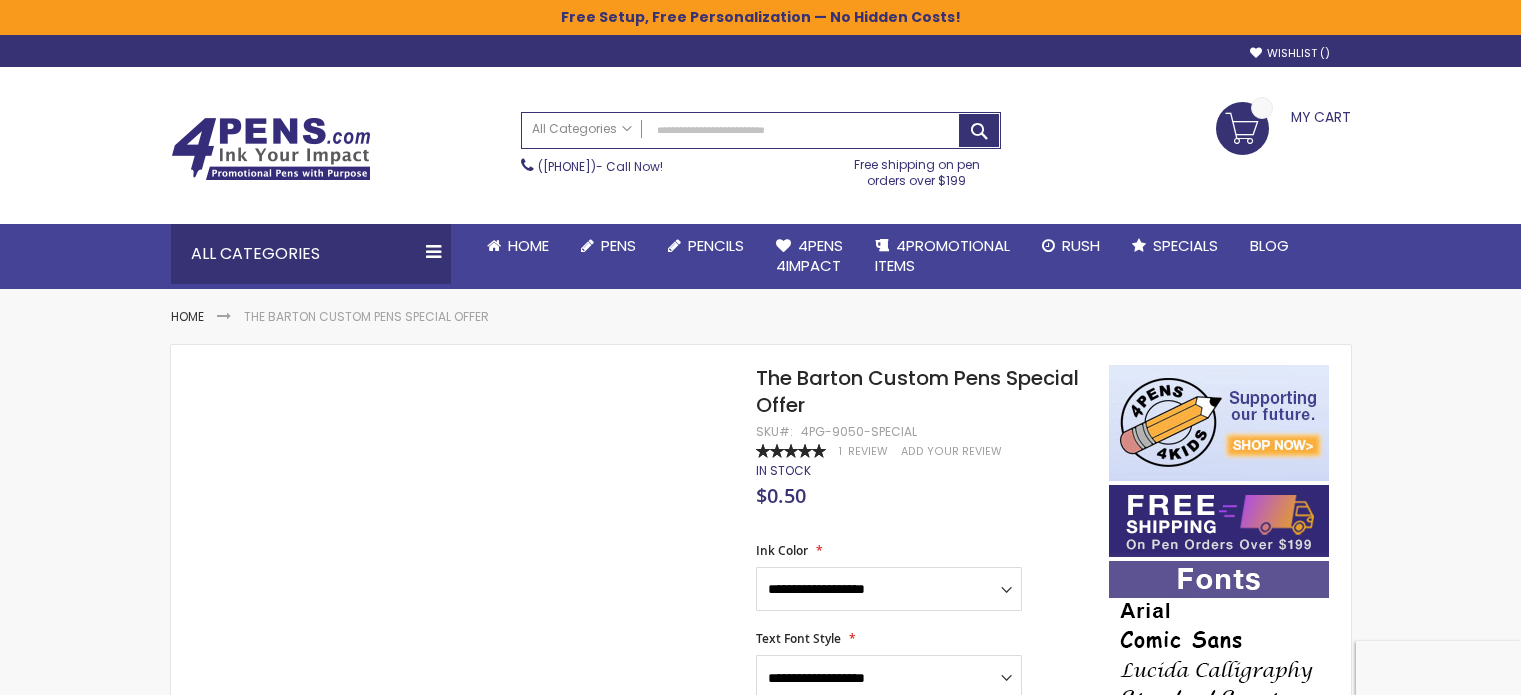 scroll, scrollTop: 0, scrollLeft: 0, axis: both 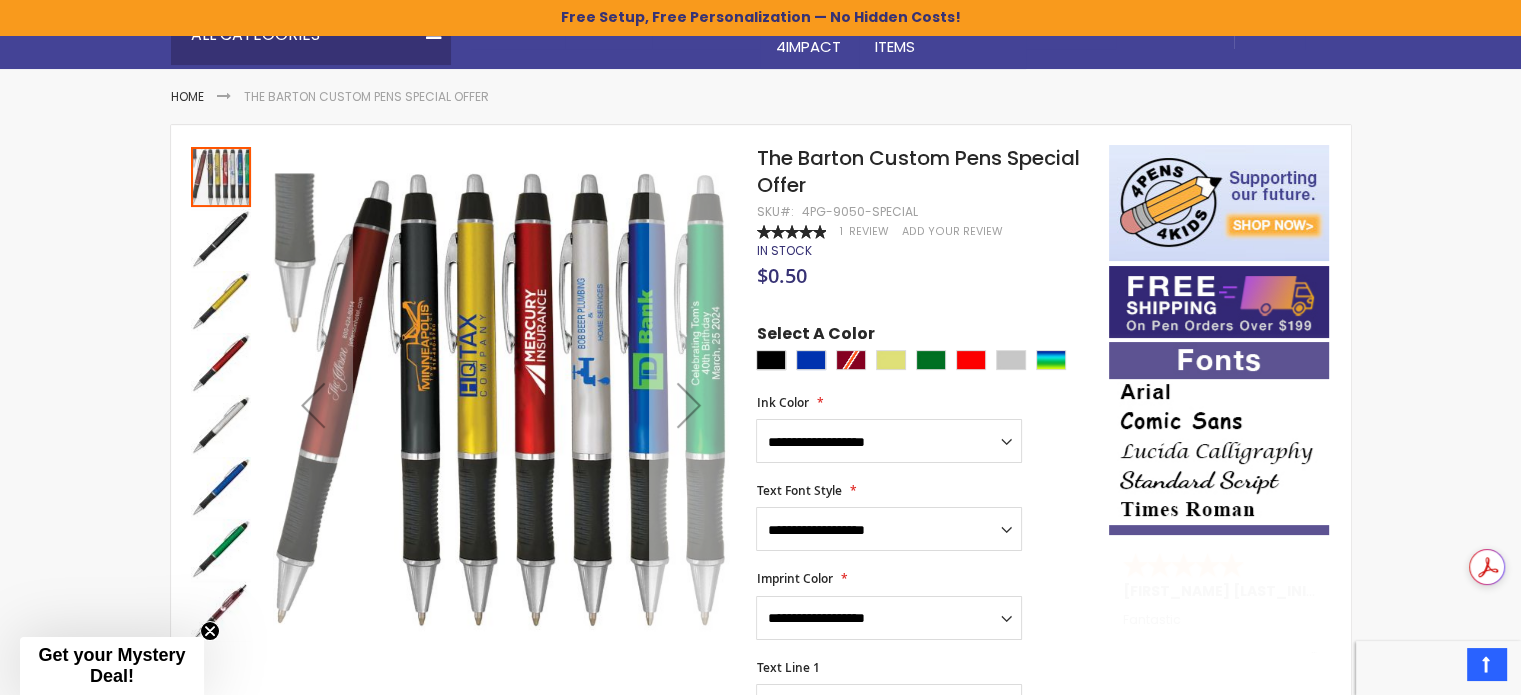 click at bounding box center (689, 405) 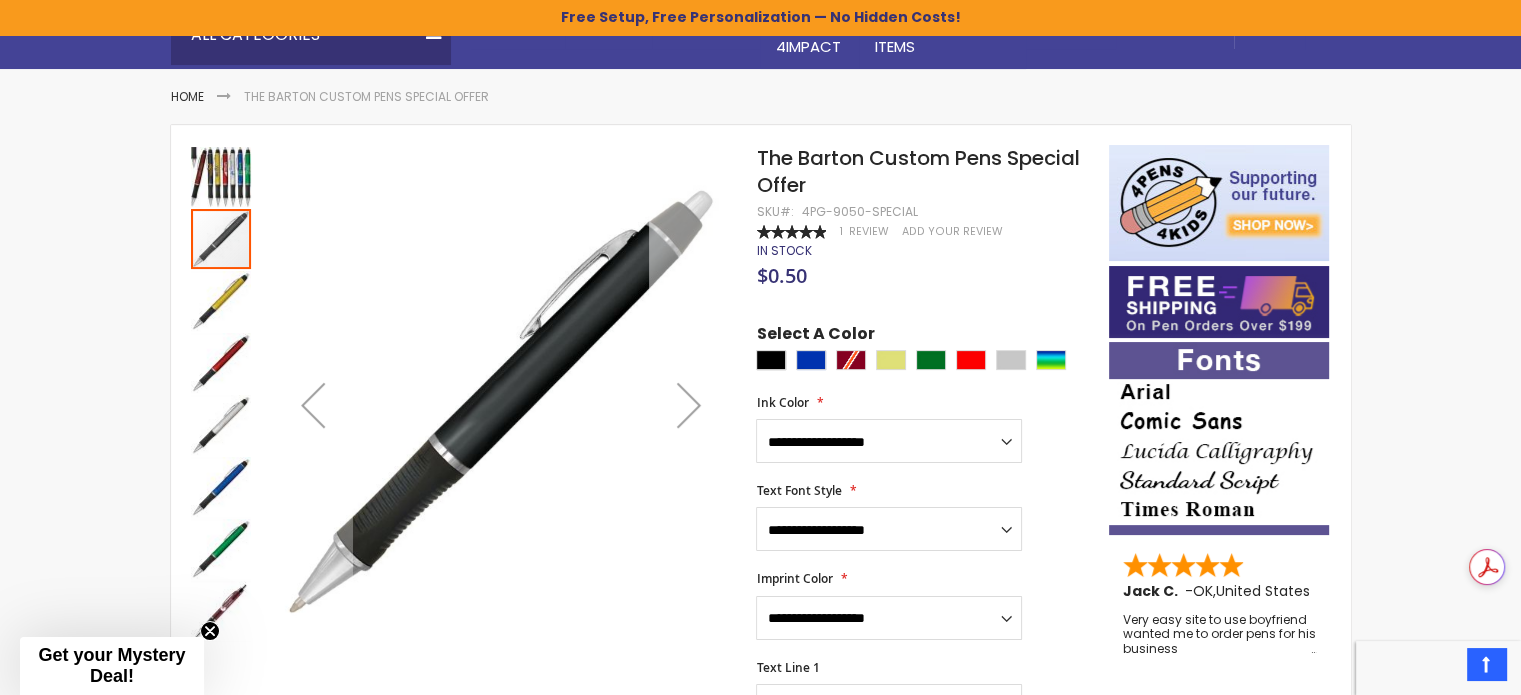 click at bounding box center [689, 405] 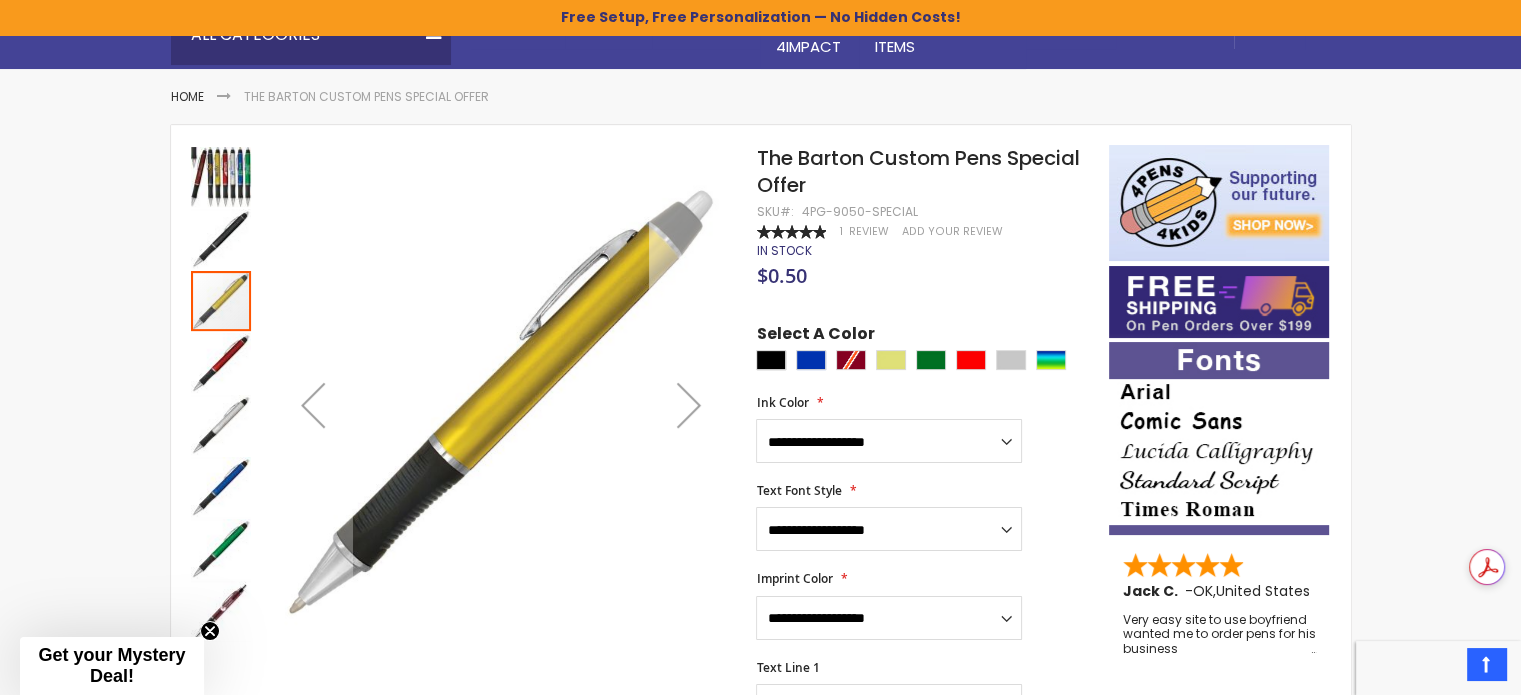 click at bounding box center [689, 405] 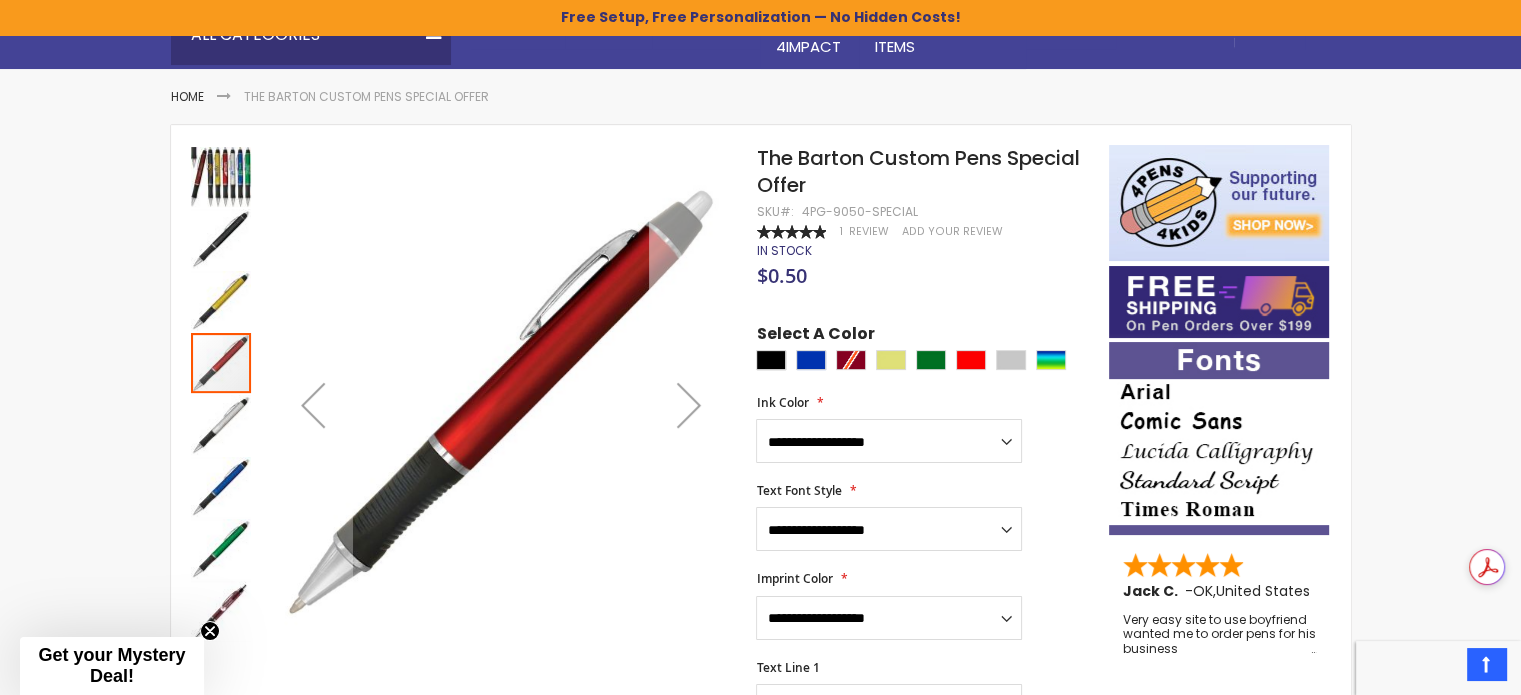 drag, startPoint x: 718, startPoint y: 409, endPoint x: 691, endPoint y: 411, distance: 27.073973 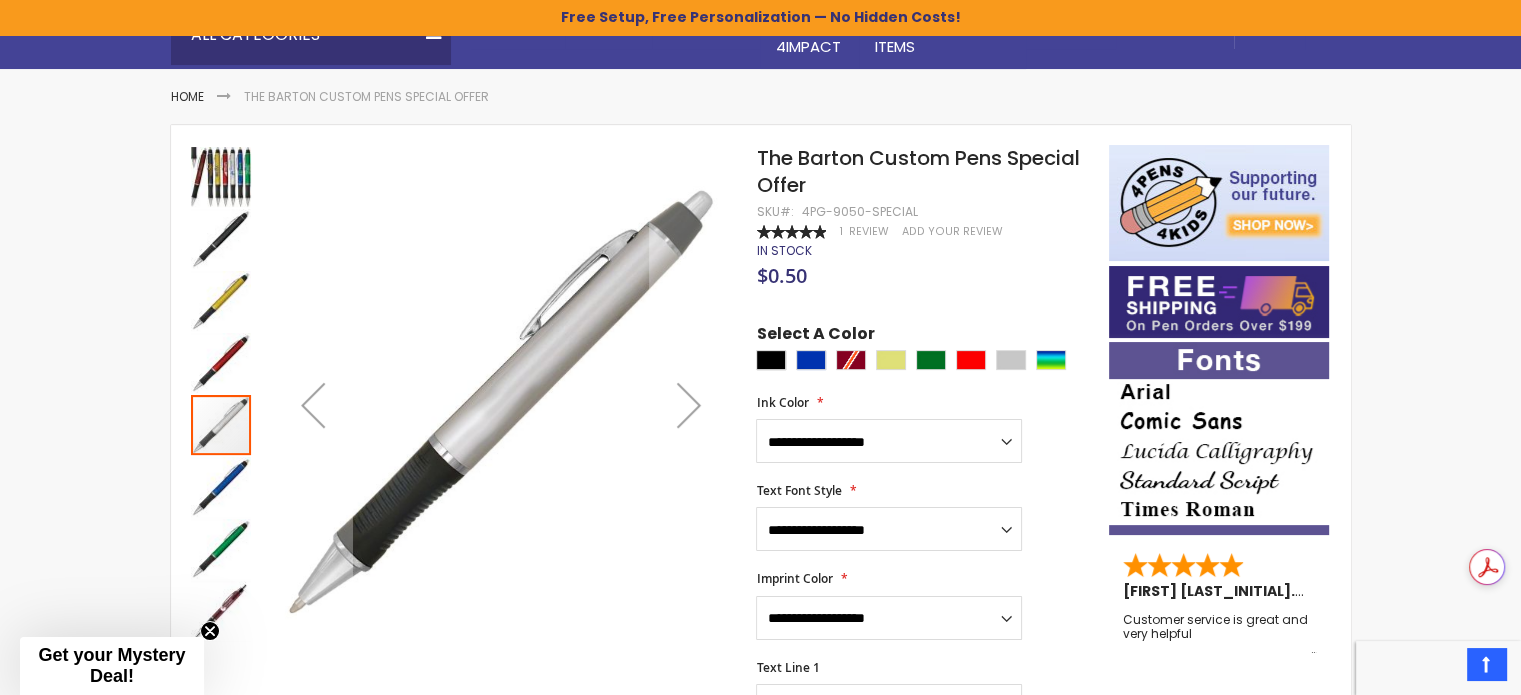 drag, startPoint x: 691, startPoint y: 411, endPoint x: 88, endPoint y: 341, distance: 607.04944 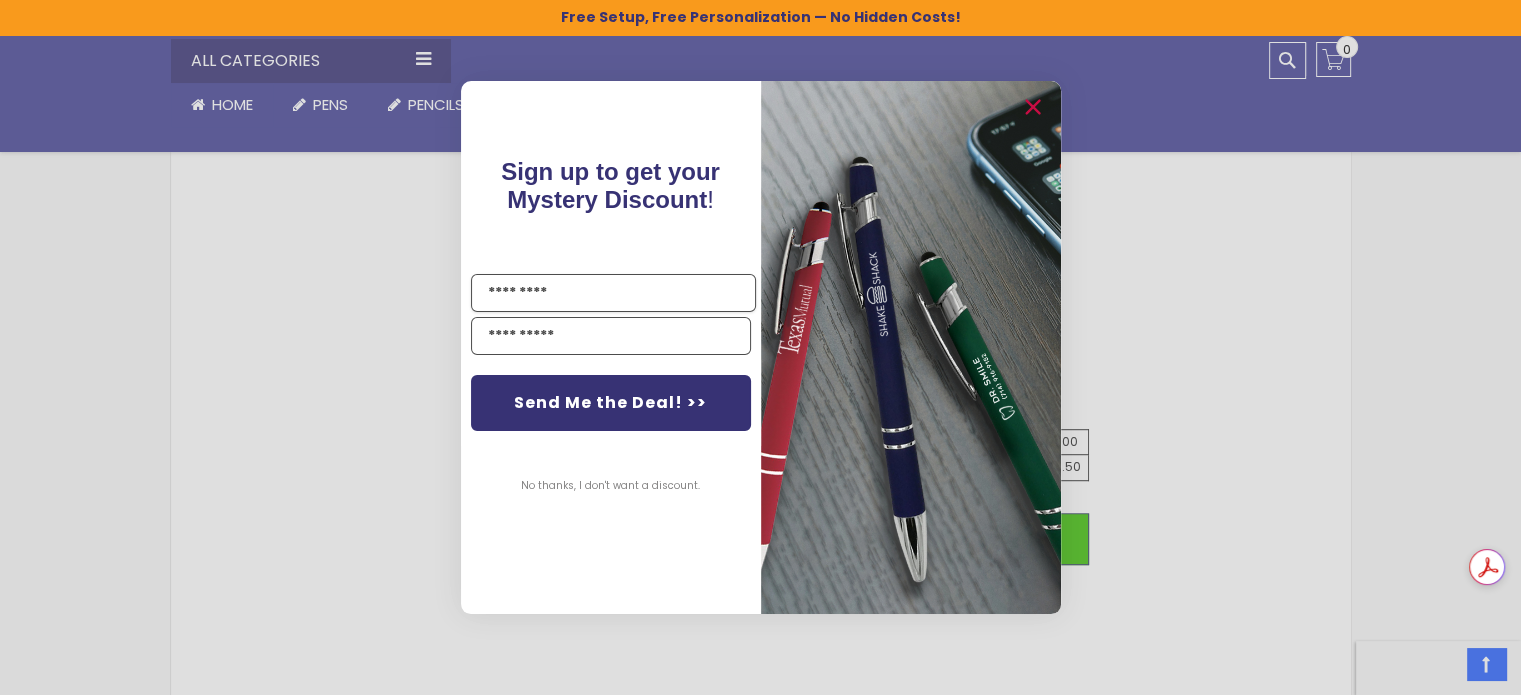 scroll, scrollTop: 1092, scrollLeft: 0, axis: vertical 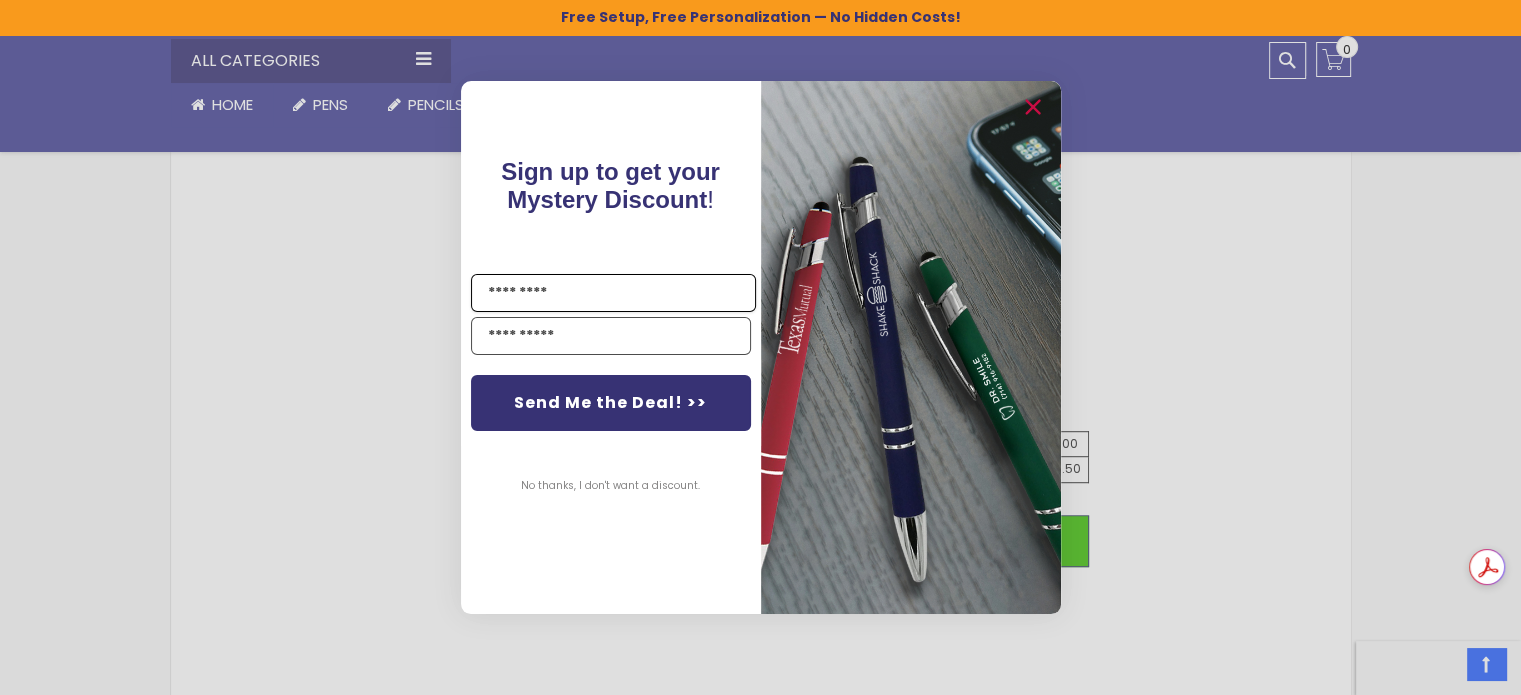 click on "Name" at bounding box center (613, 293) 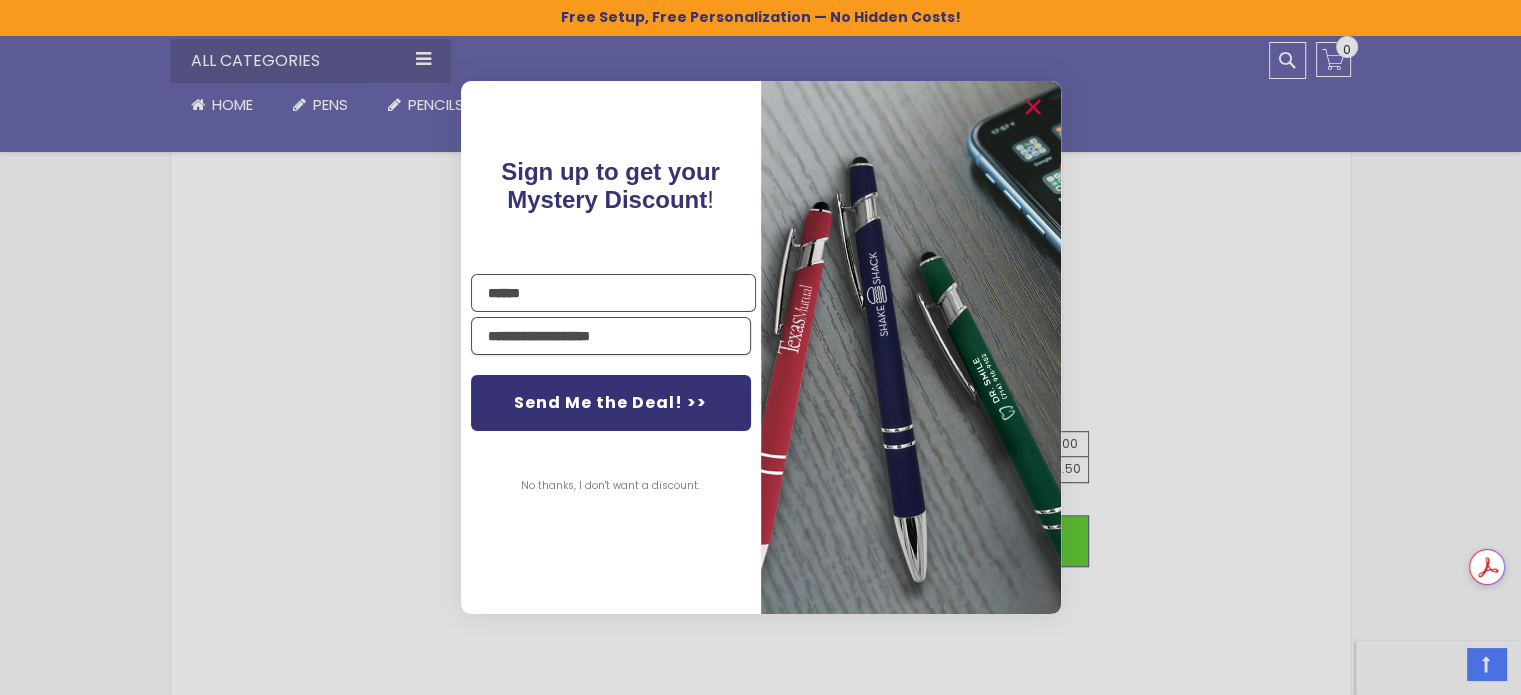 drag, startPoint x: 700, startPoint y: 330, endPoint x: 298, endPoint y: 320, distance: 402.12436 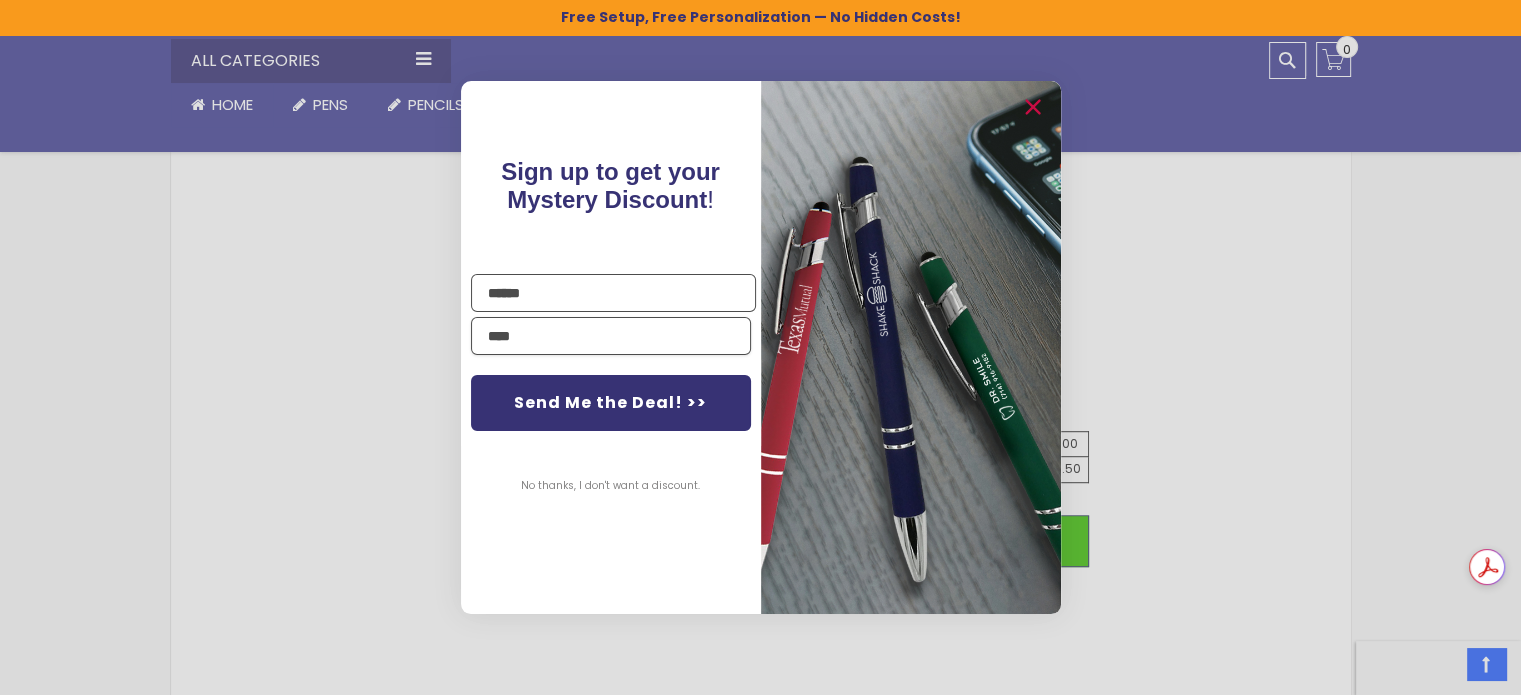 type on "**********" 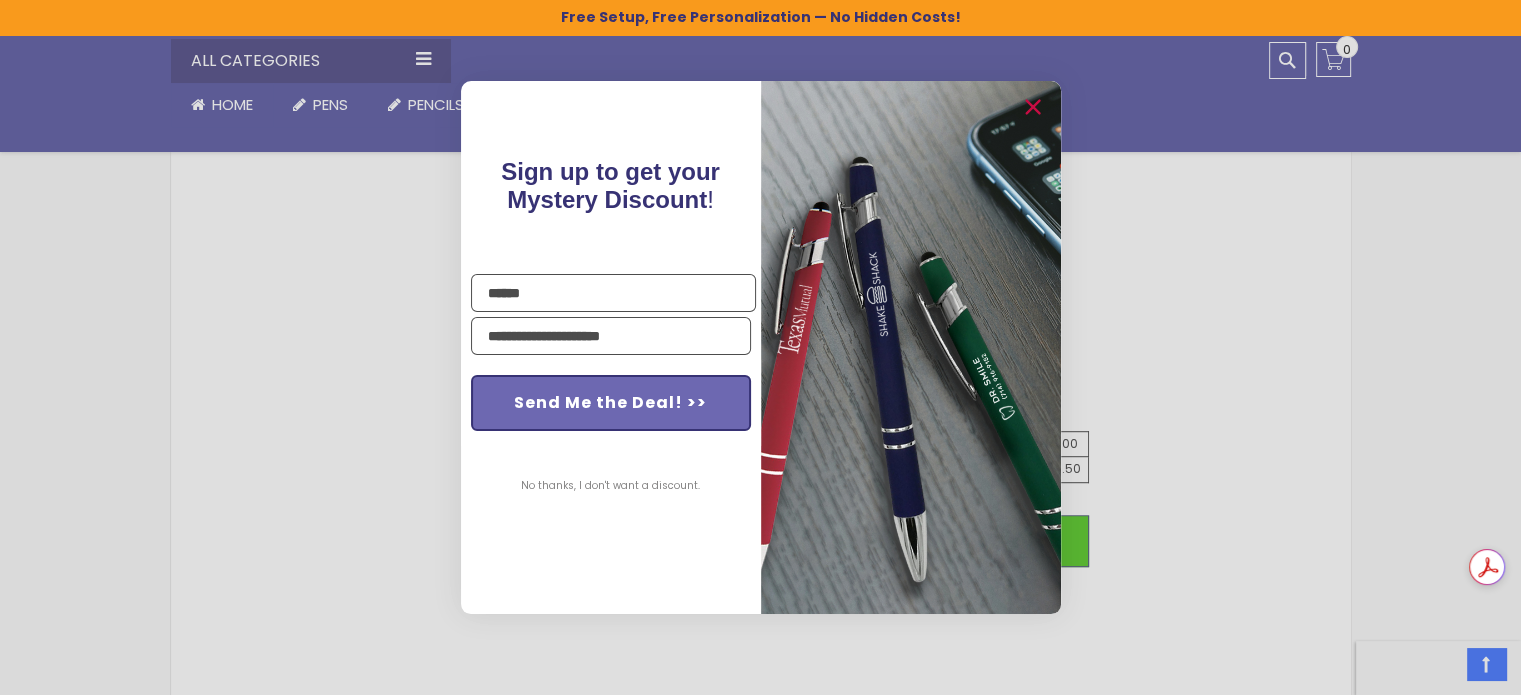 click on "Send Me the Deal! >>" at bounding box center (611, 403) 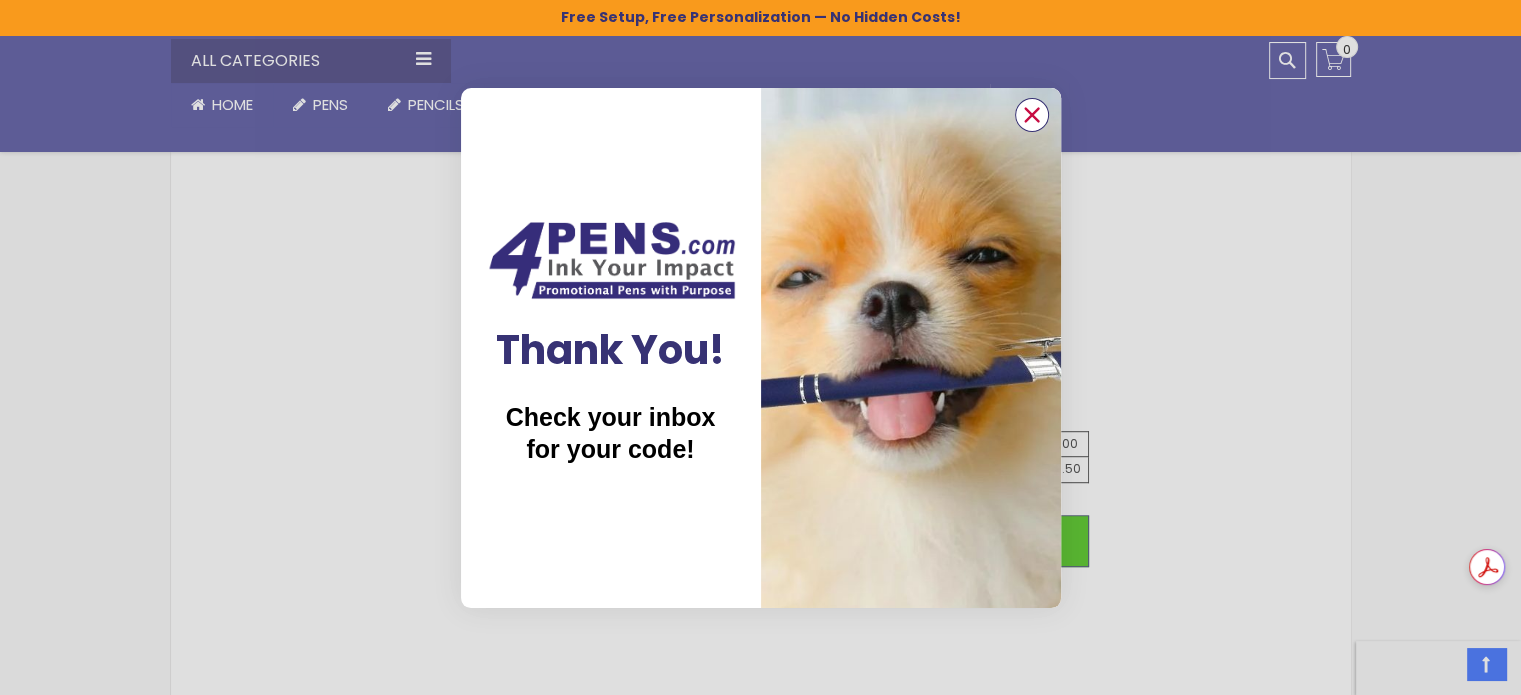 click at bounding box center (1031, 114) 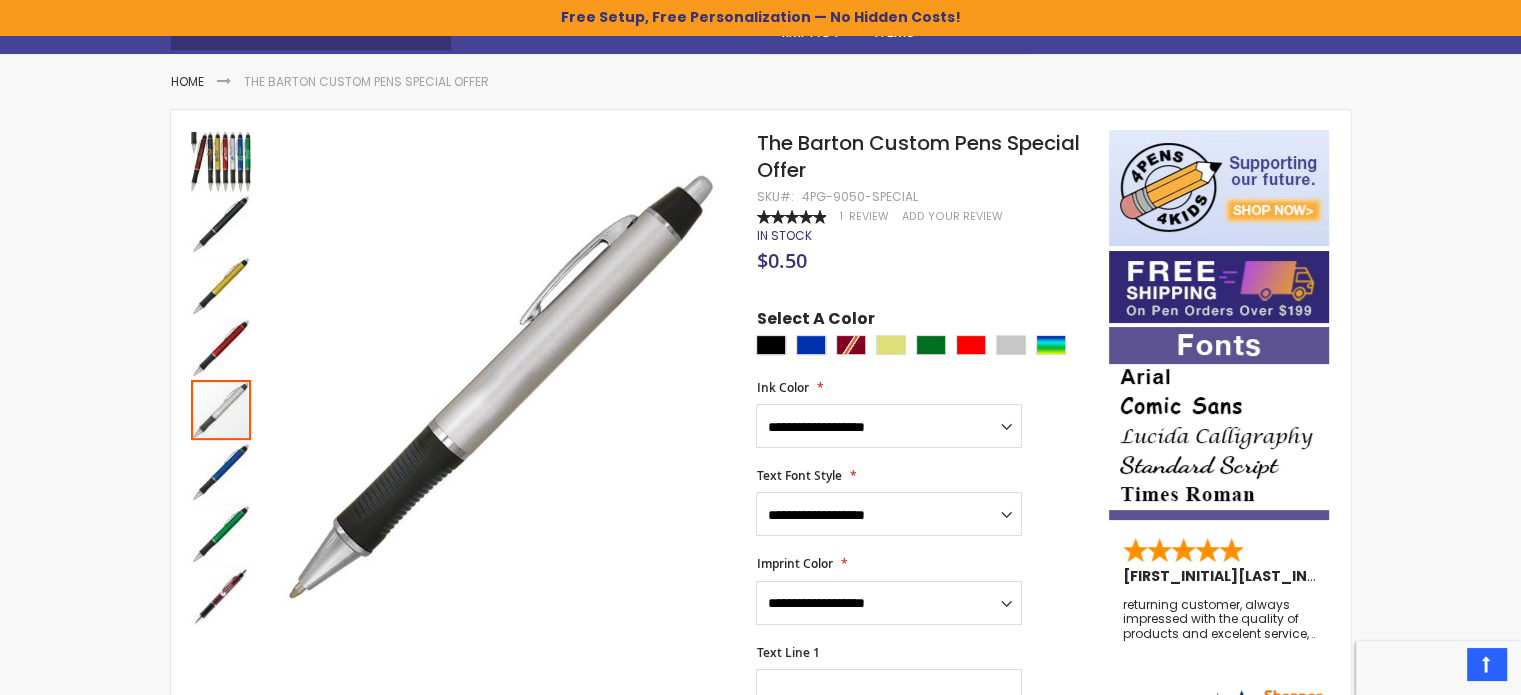 scroll, scrollTop: 236, scrollLeft: 0, axis: vertical 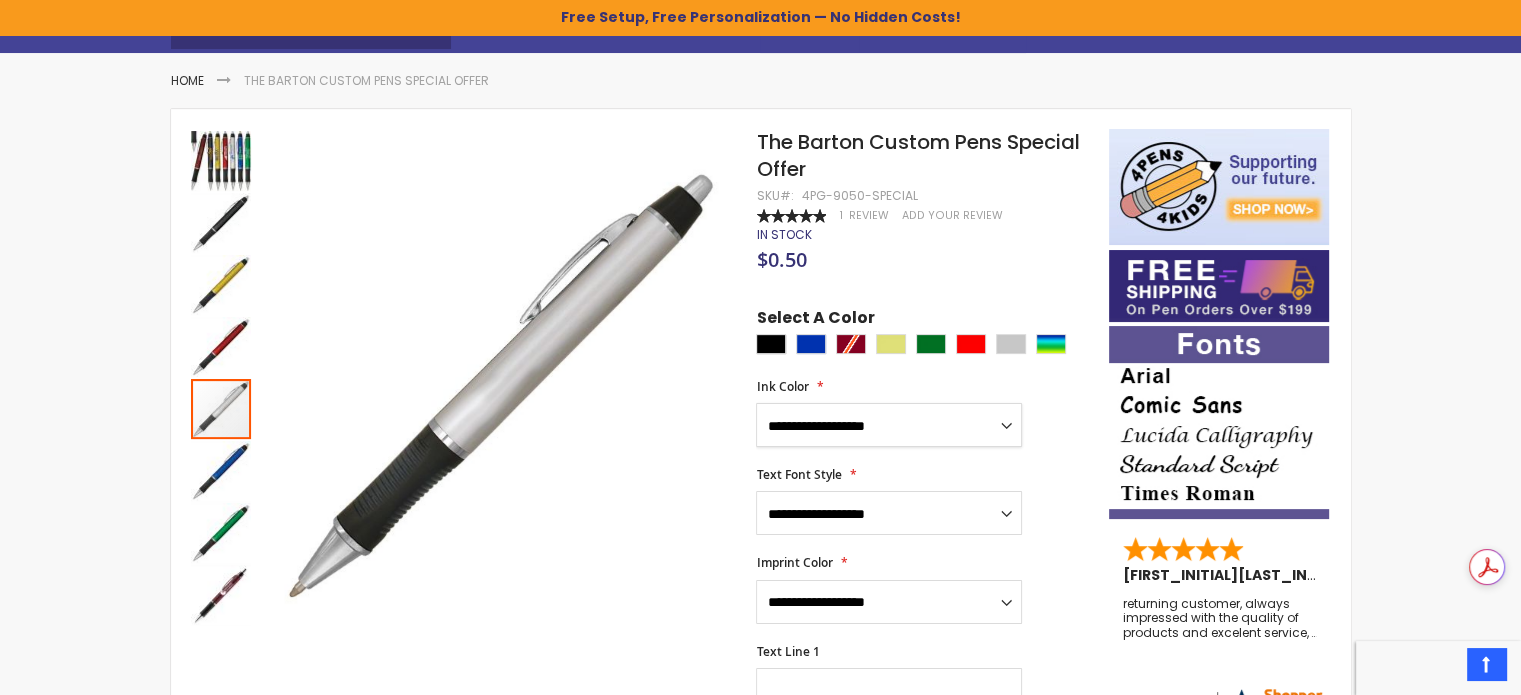 click on "**********" at bounding box center (889, 425) 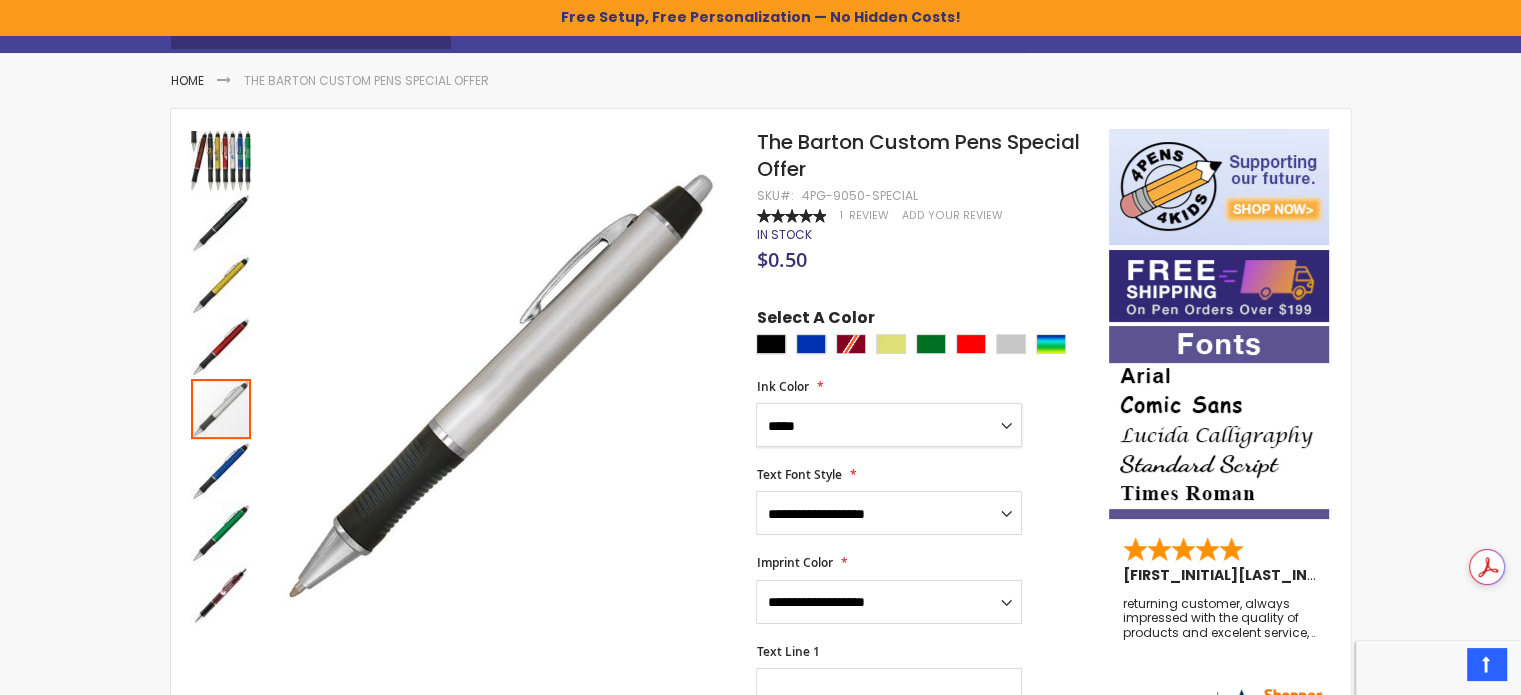 click on "**********" at bounding box center [889, 425] 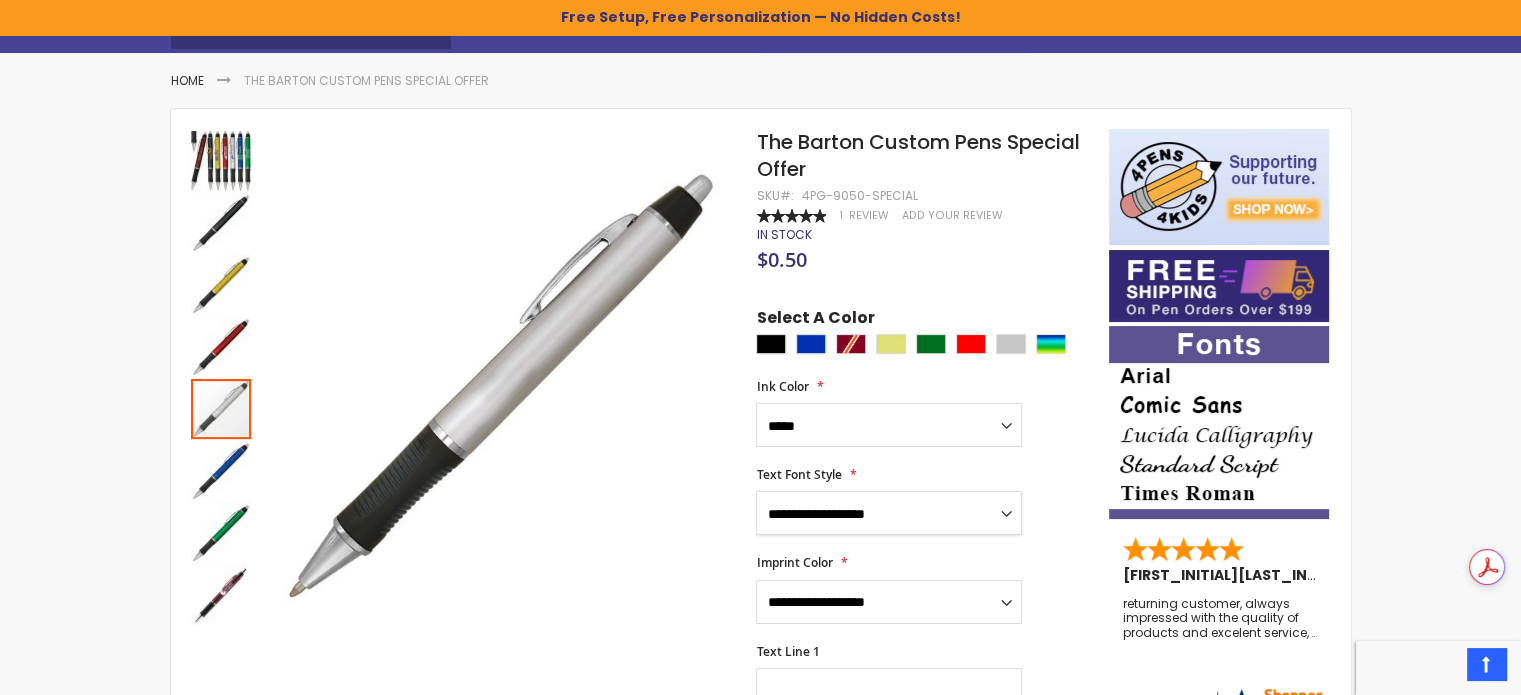 click on "**********" at bounding box center (889, 513) 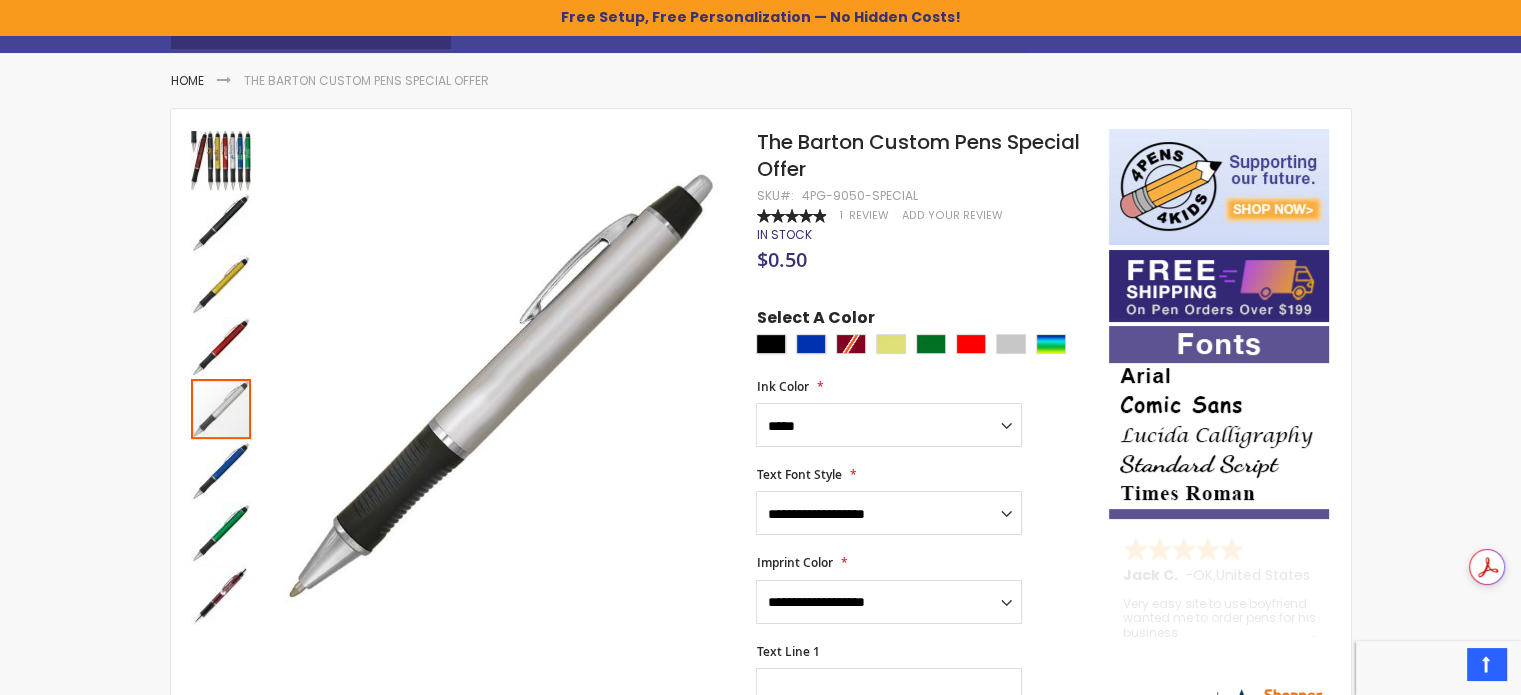 click on "**********" at bounding box center [922, 750] 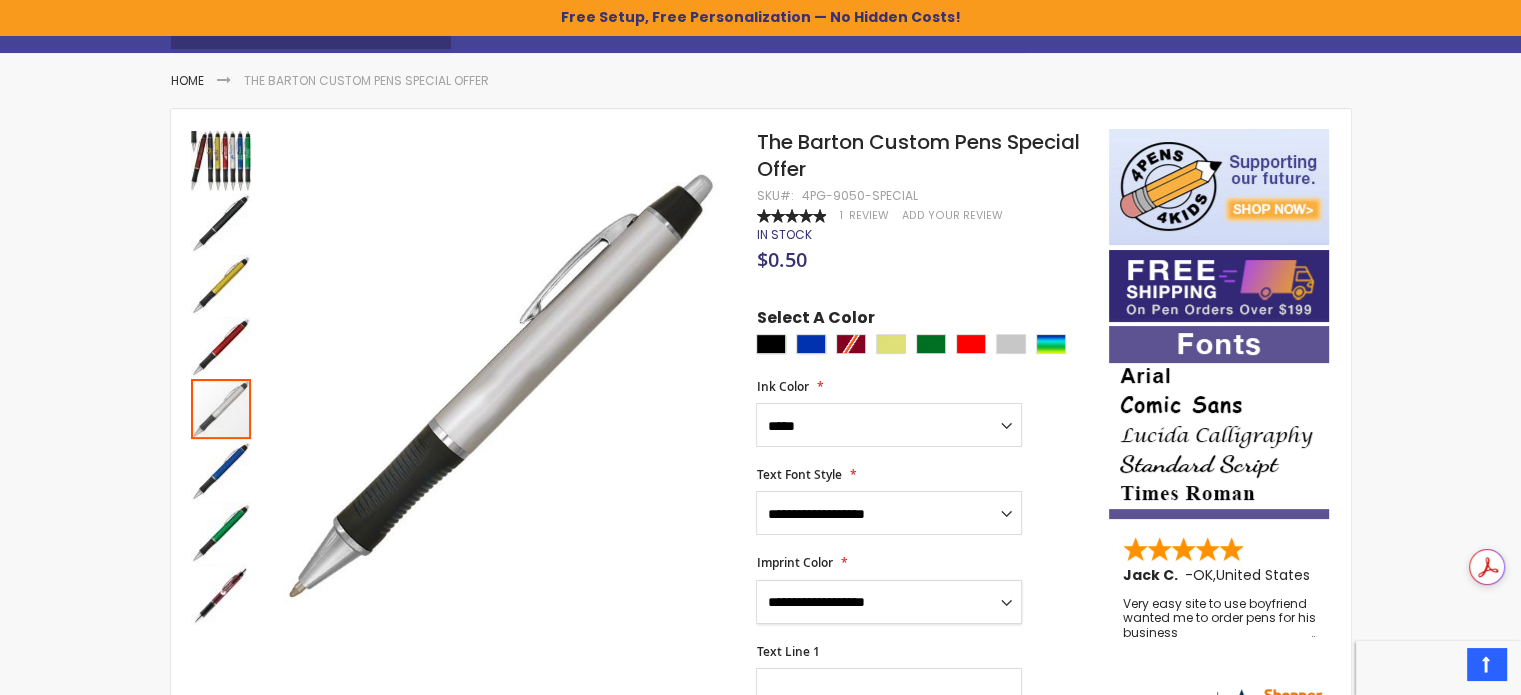 click on "**********" at bounding box center (889, 602) 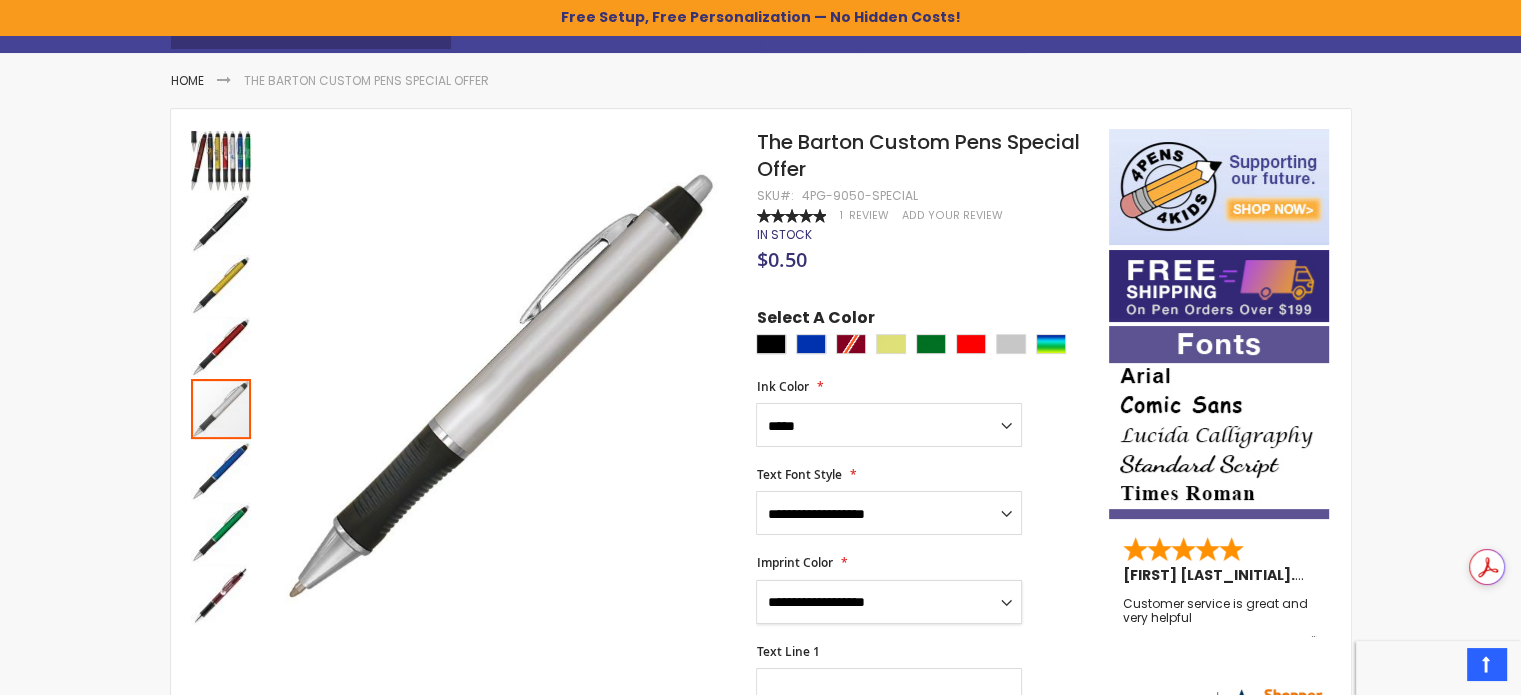 select on "****" 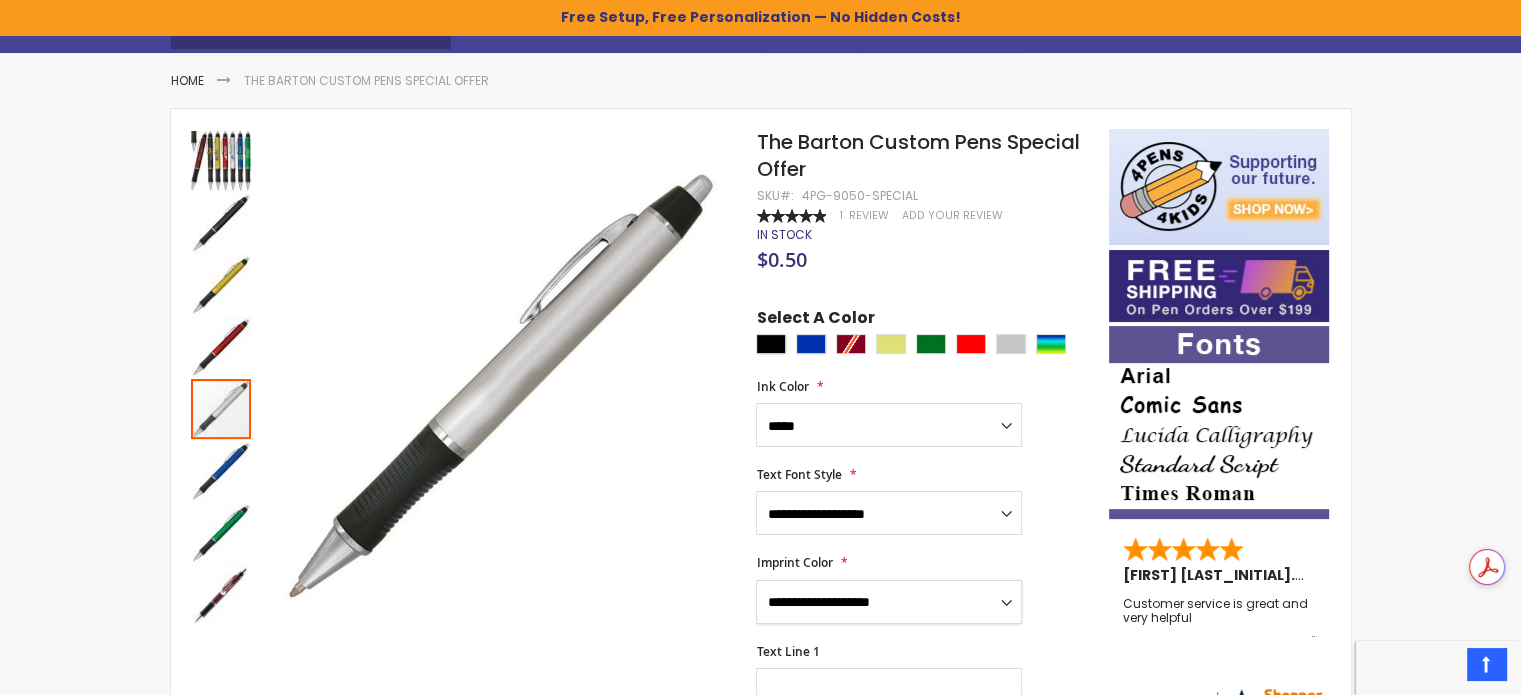 click on "**********" at bounding box center [889, 602] 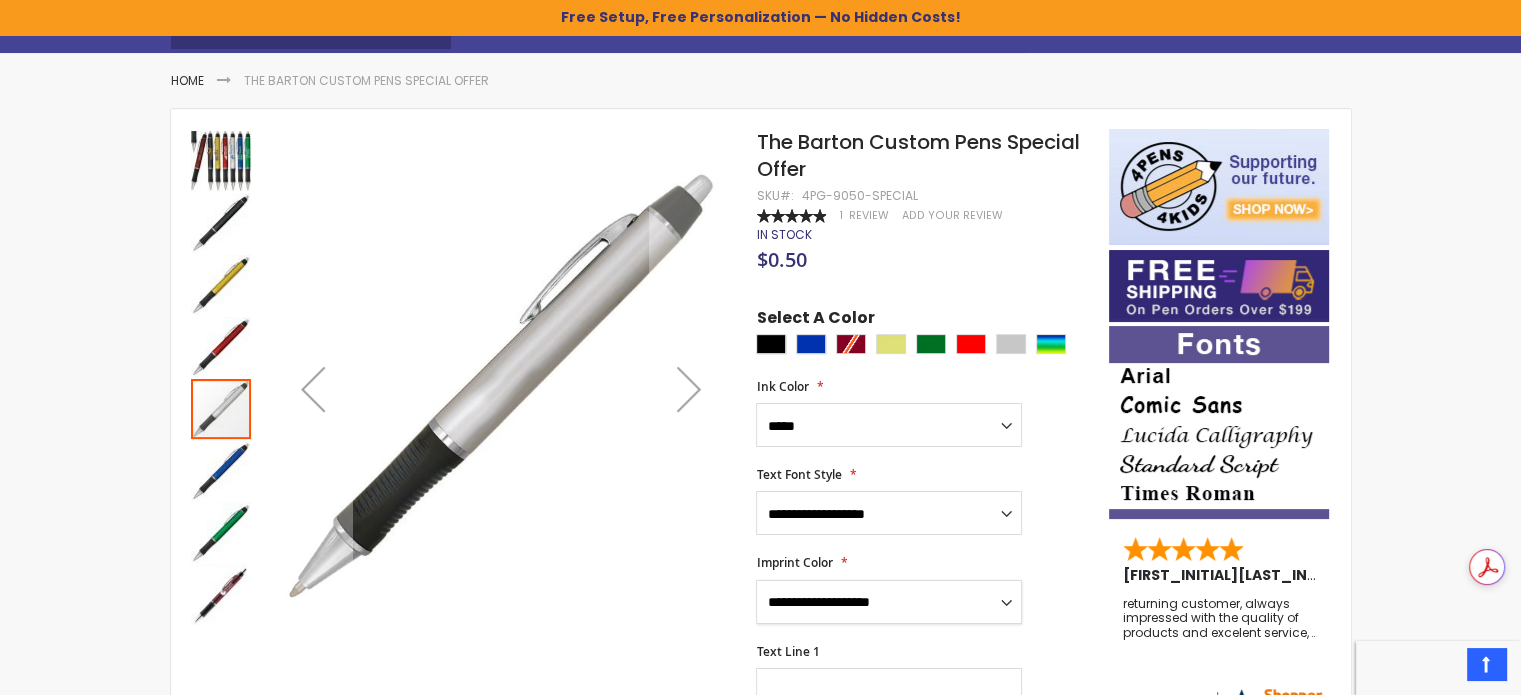 click at bounding box center [221, 161] 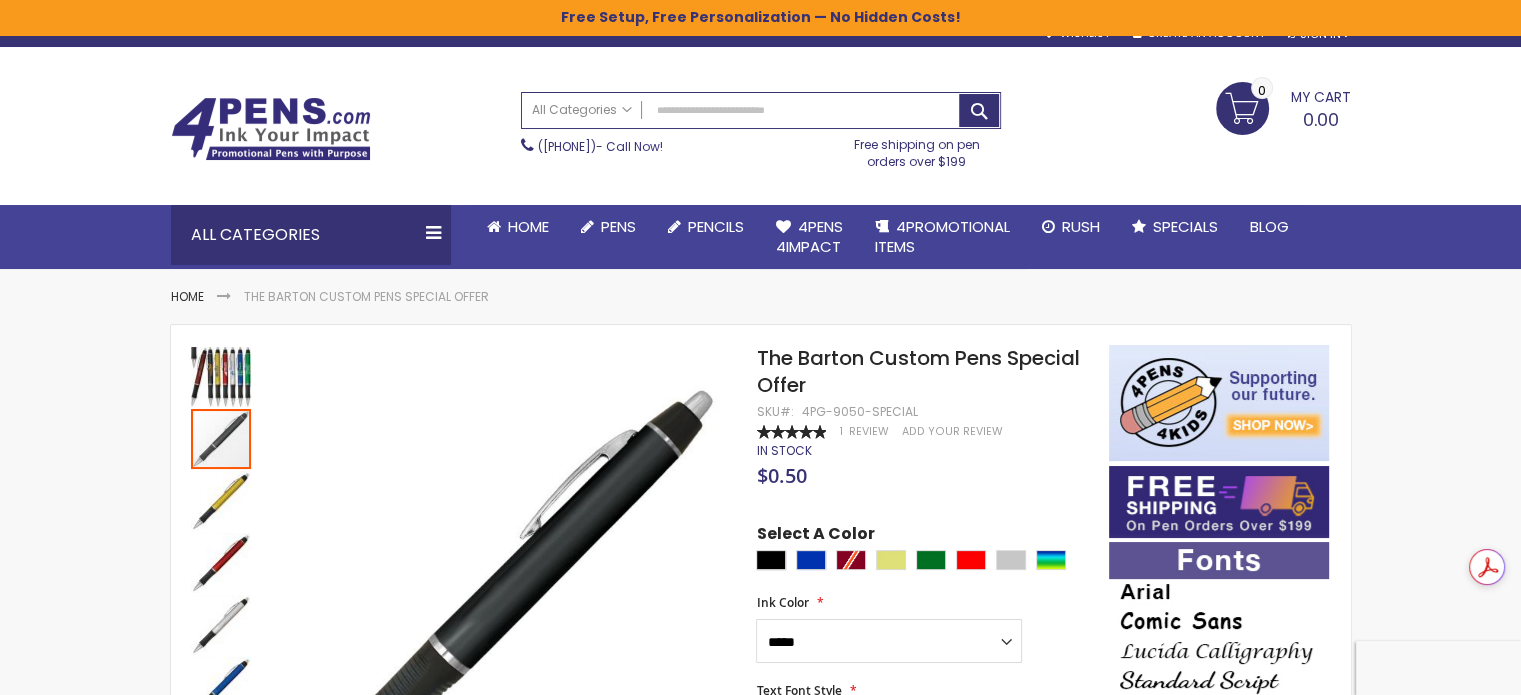 scroll, scrollTop: 34, scrollLeft: 0, axis: vertical 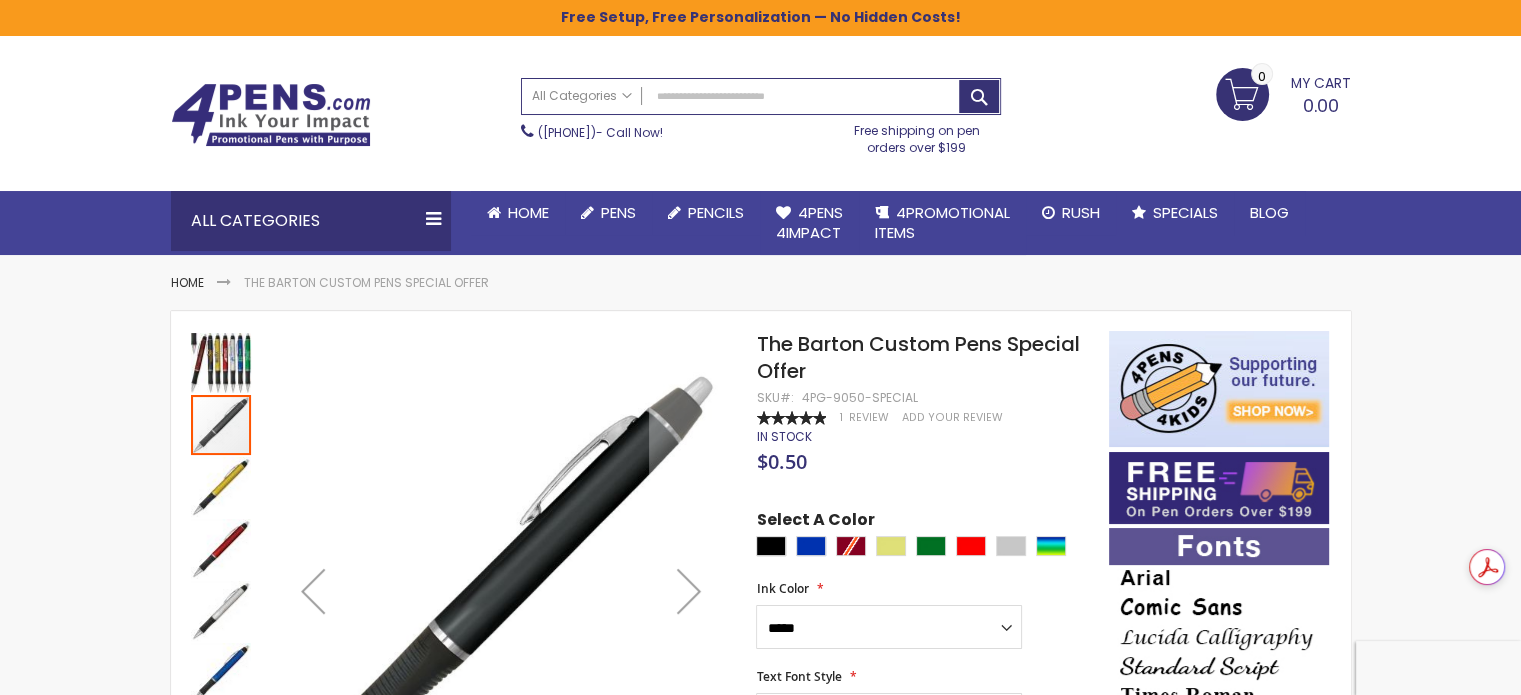 click at bounding box center [221, 363] 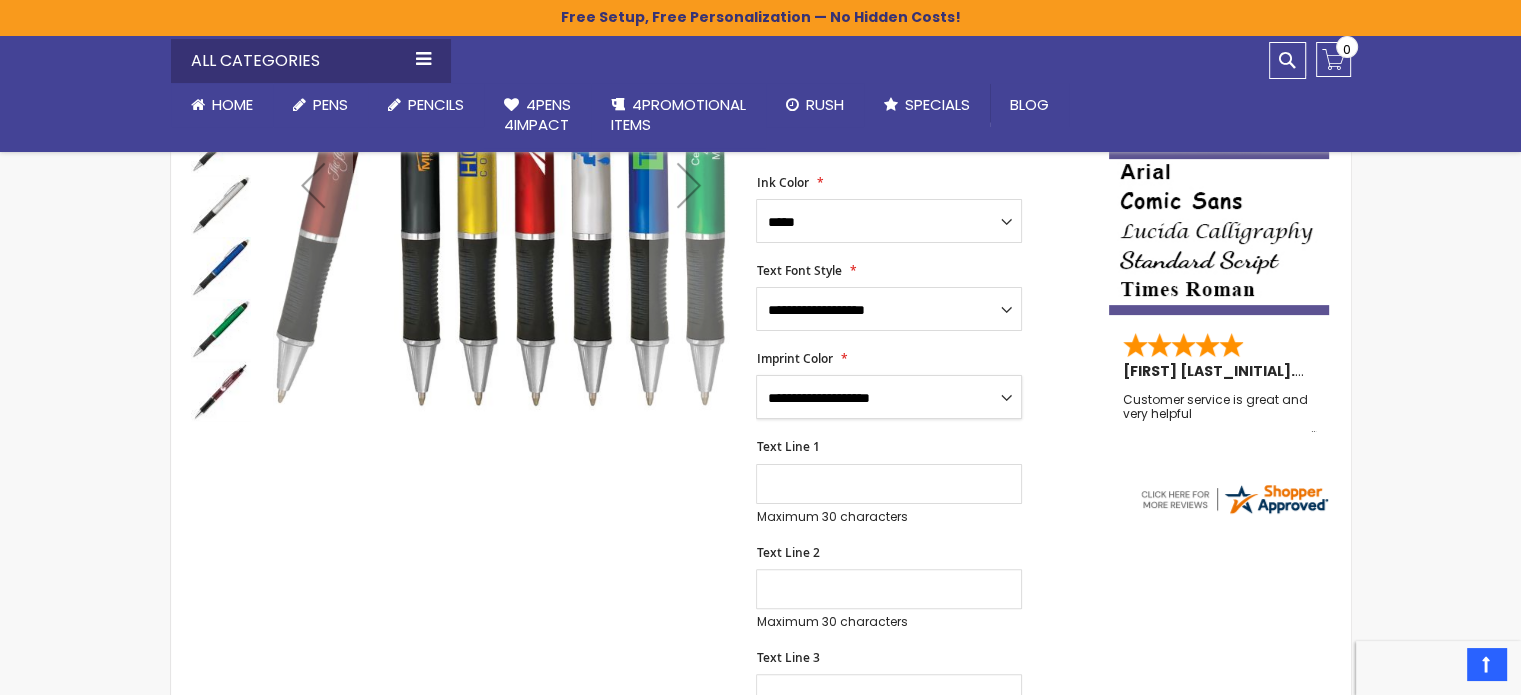 scroll, scrollTop: 444, scrollLeft: 0, axis: vertical 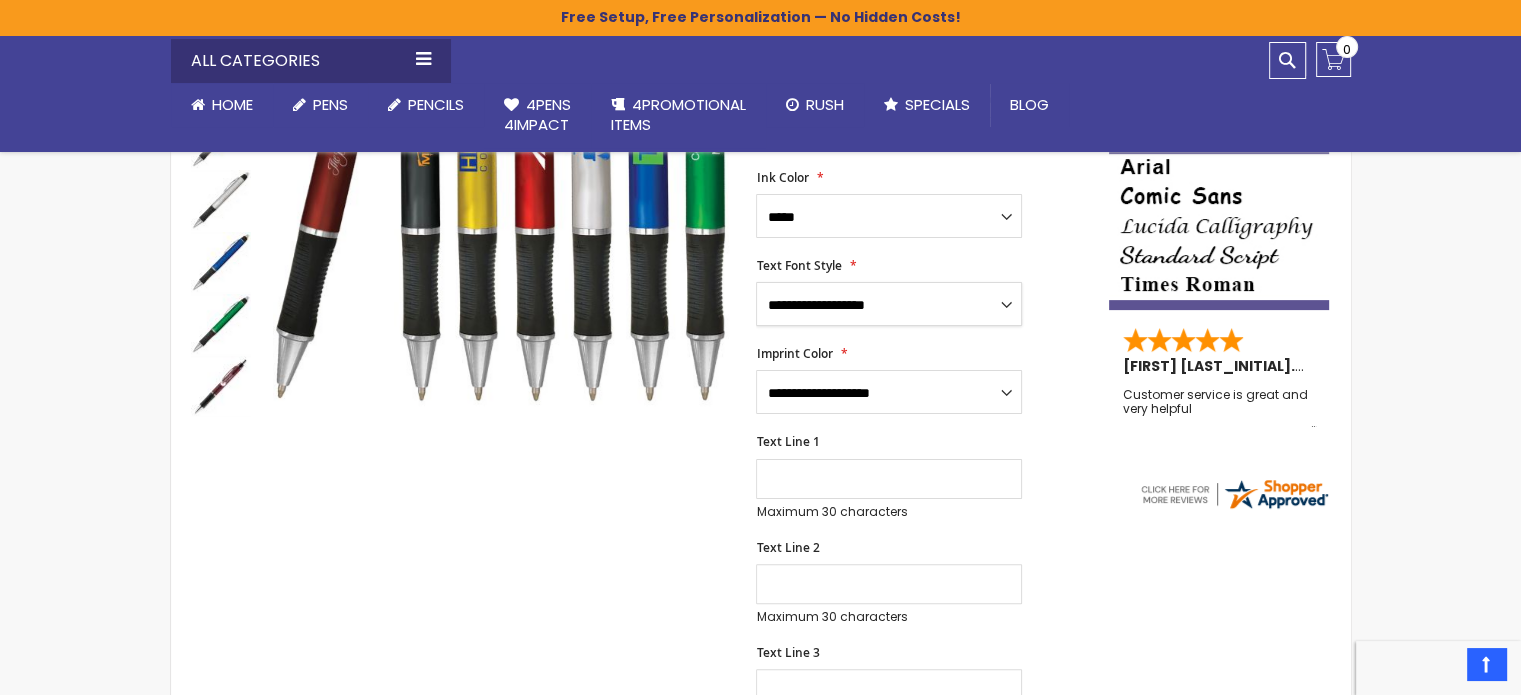 click on "**********" at bounding box center [889, 304] 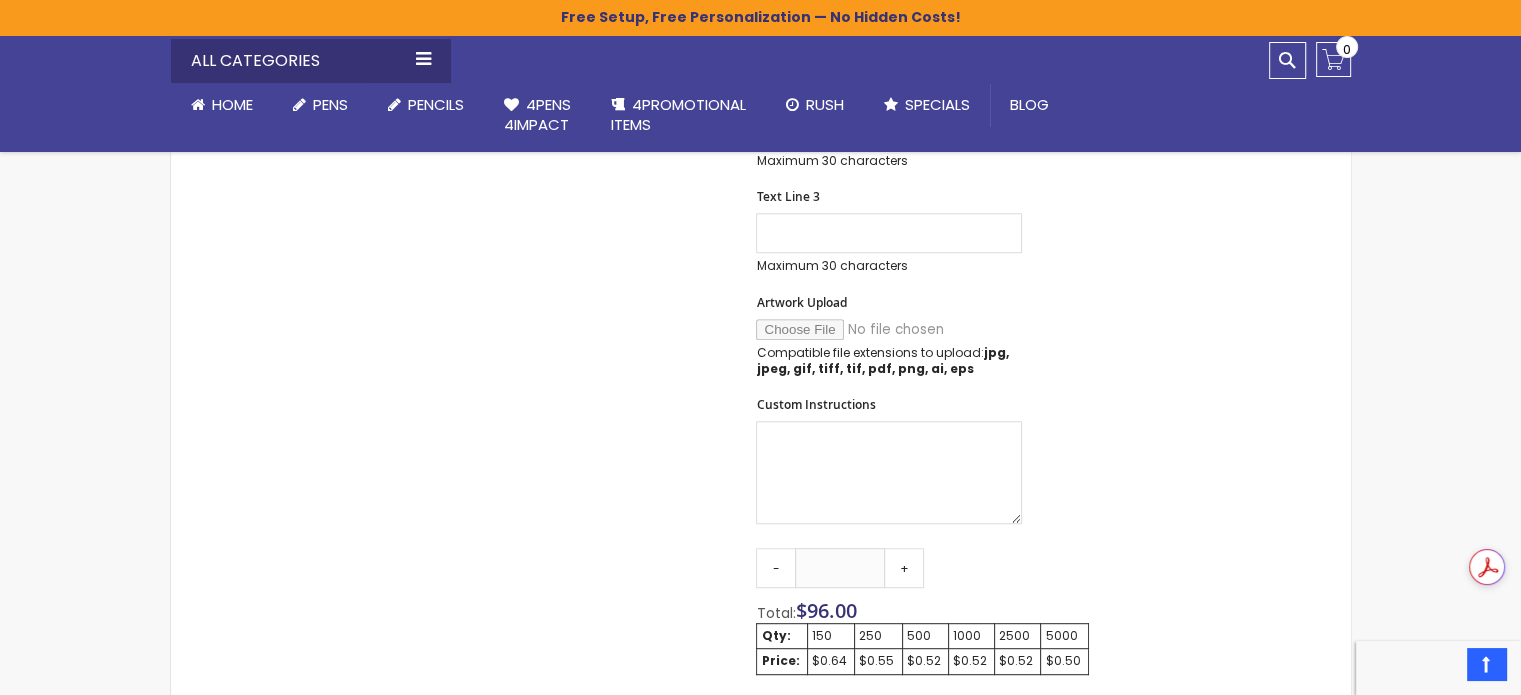 scroll, scrollTop: 902, scrollLeft: 0, axis: vertical 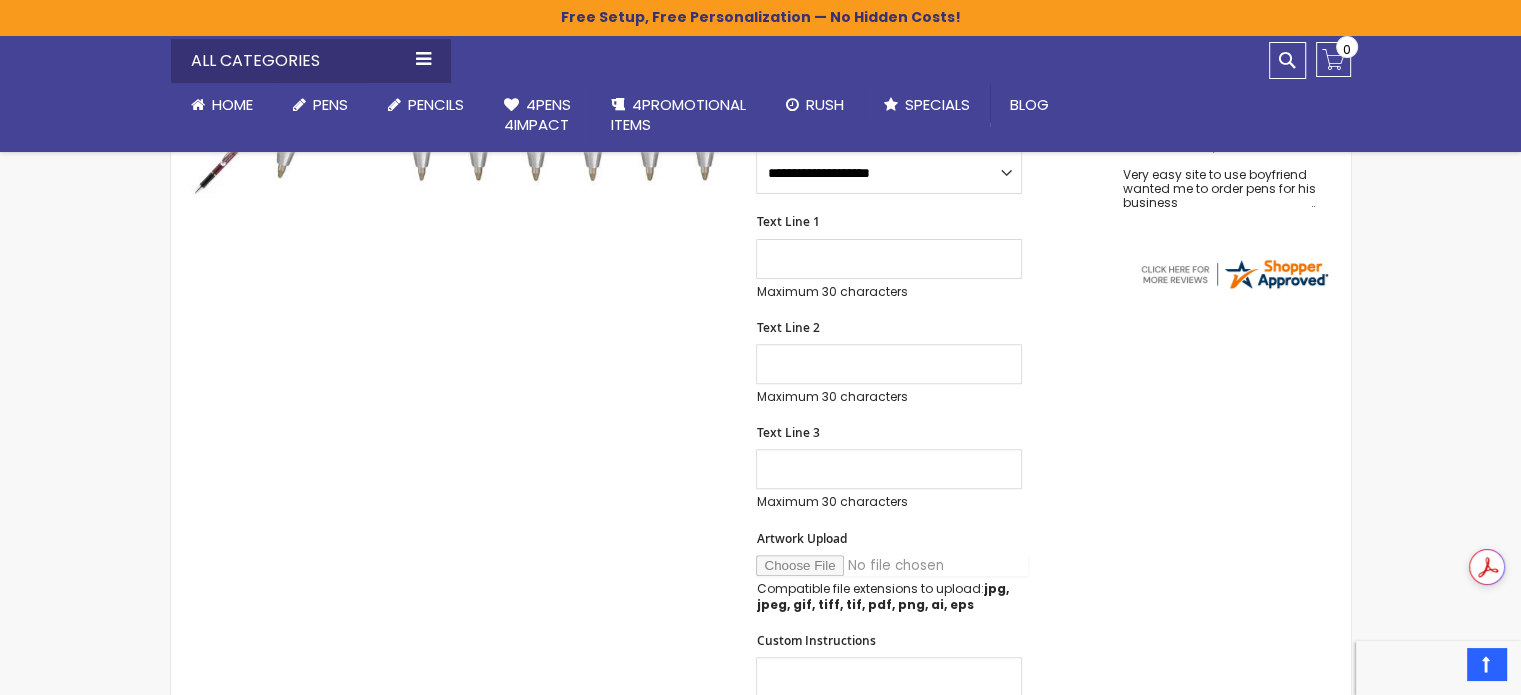 click on "Artwork Upload" at bounding box center [892, 565] 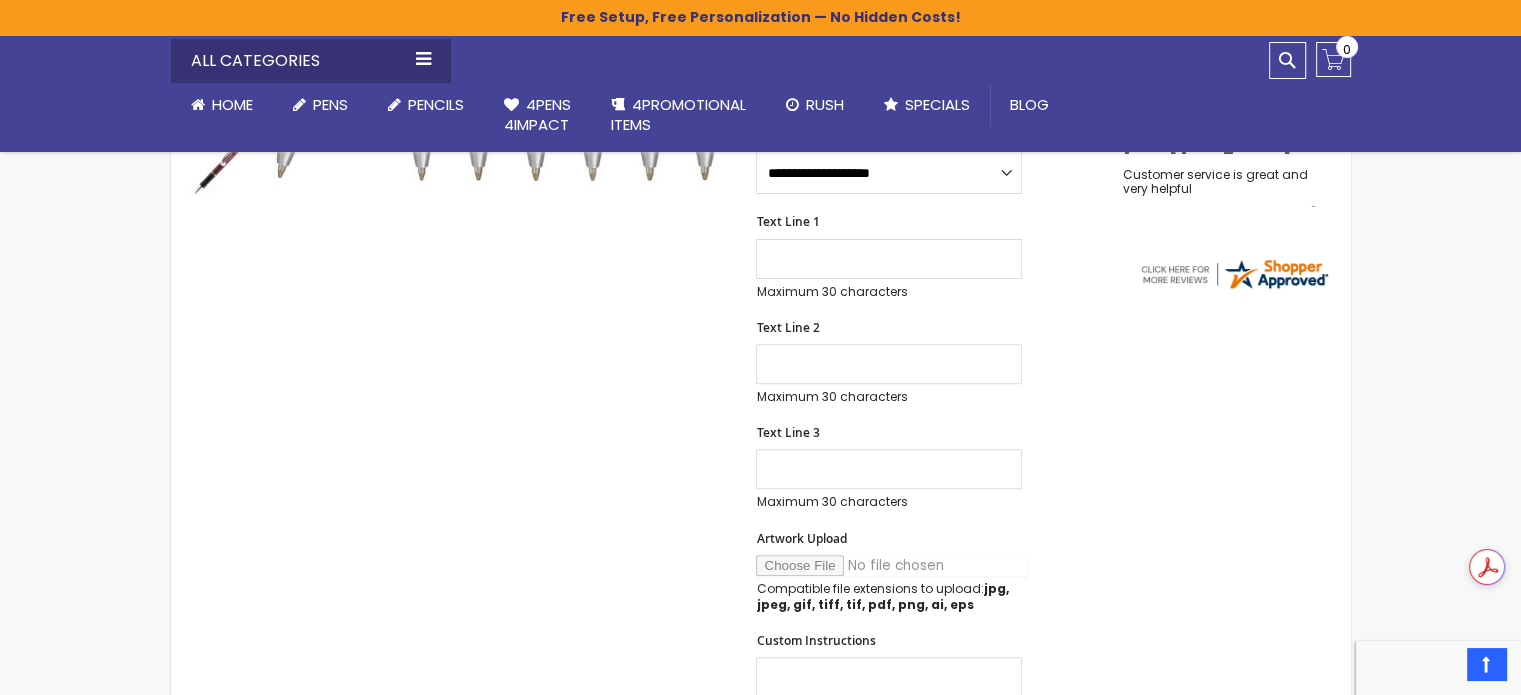 type on "**********" 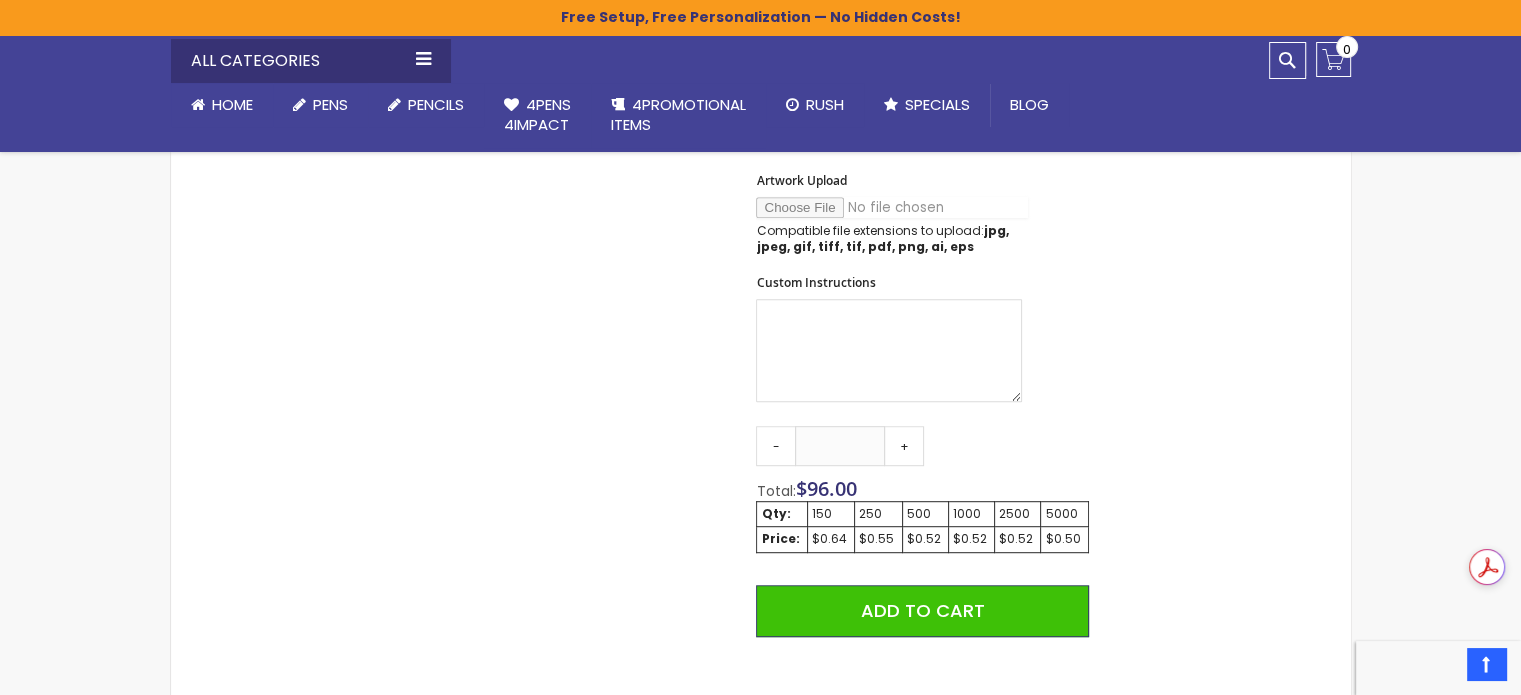 scroll, scrollTop: 1020, scrollLeft: 0, axis: vertical 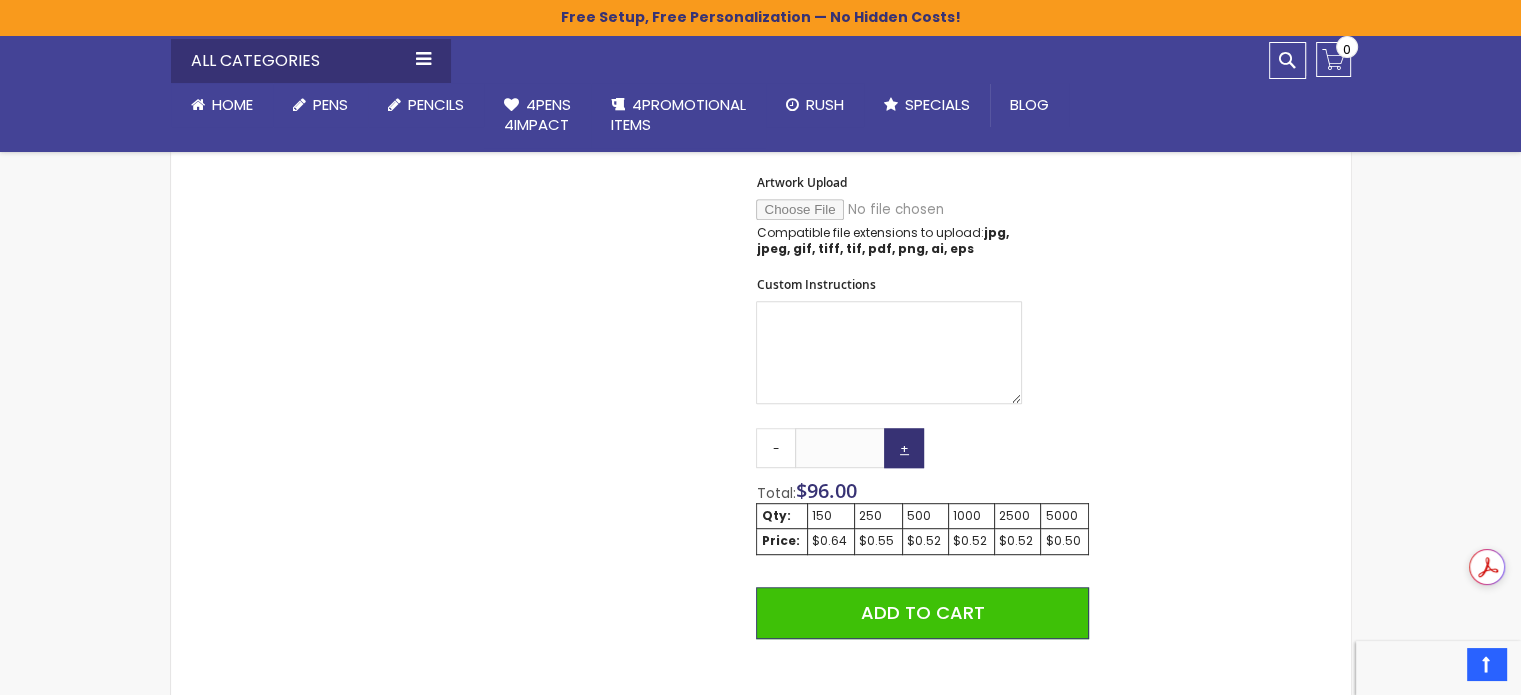click on "+" at bounding box center (904, 448) 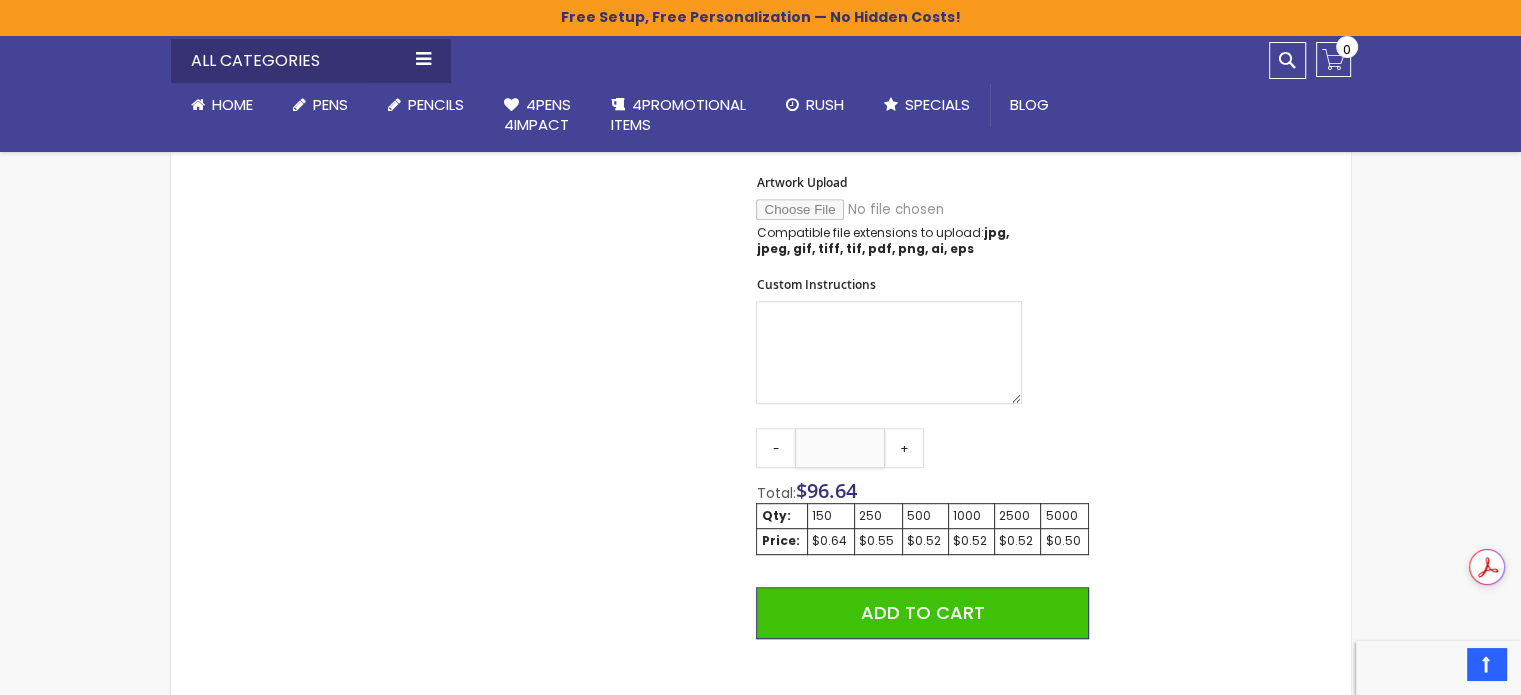 click on "***" at bounding box center (840, 448) 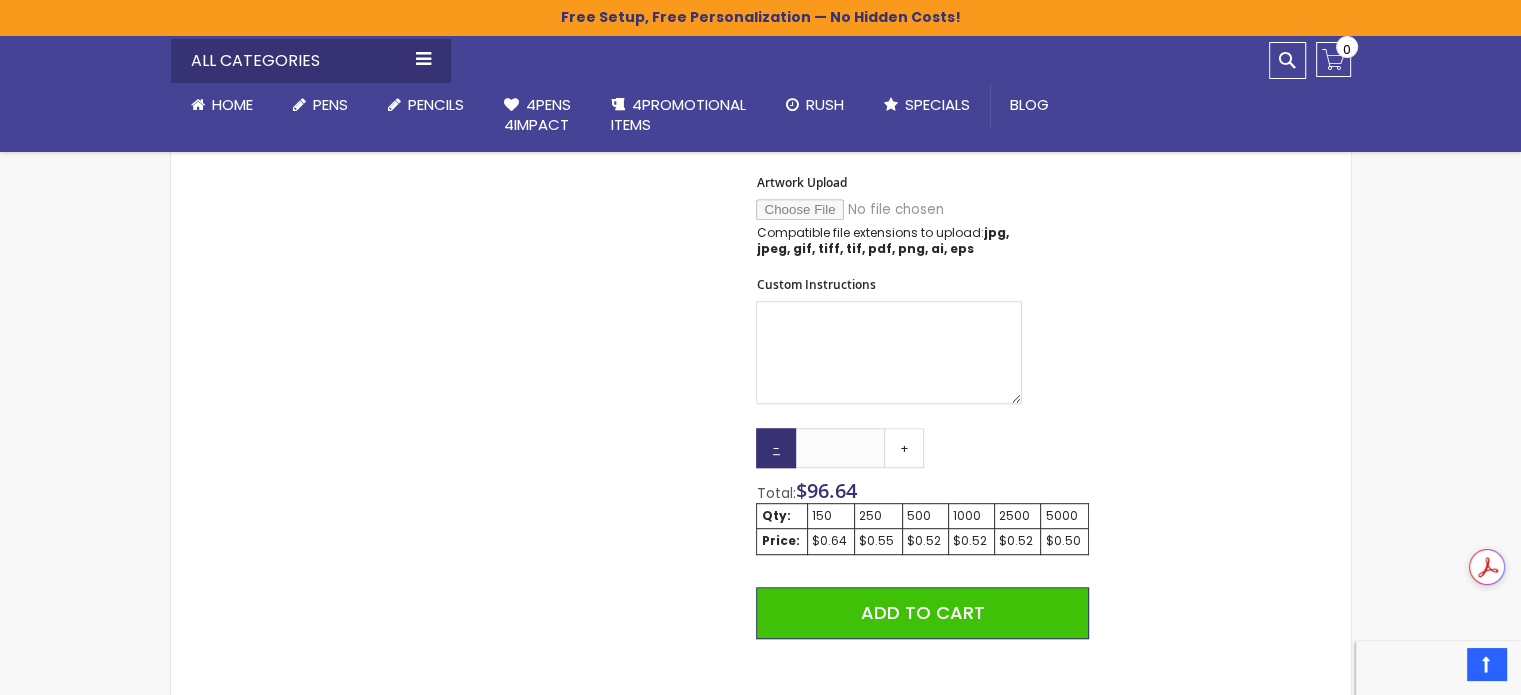 click on "-" at bounding box center [776, 448] 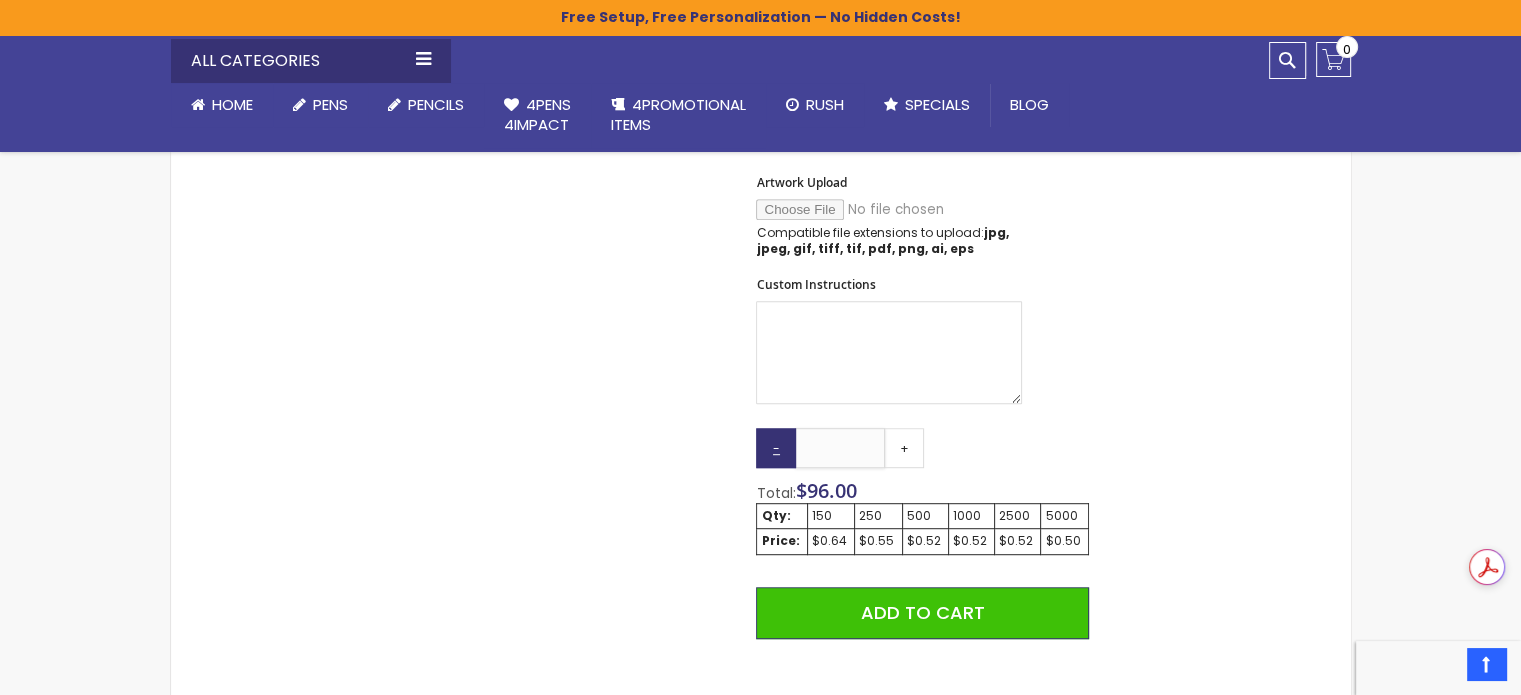 drag, startPoint x: 861, startPoint y: 443, endPoint x: 794, endPoint y: 440, distance: 67.06713 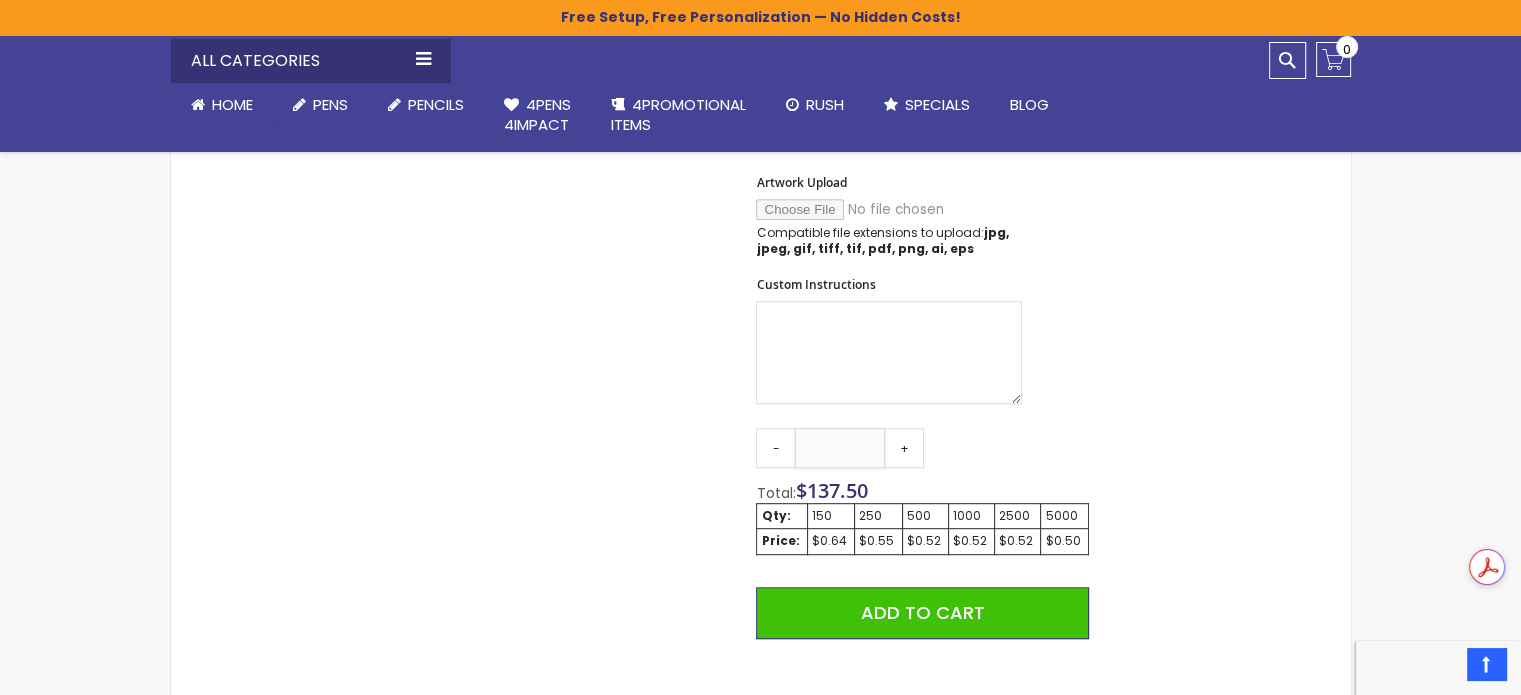 type on "***" 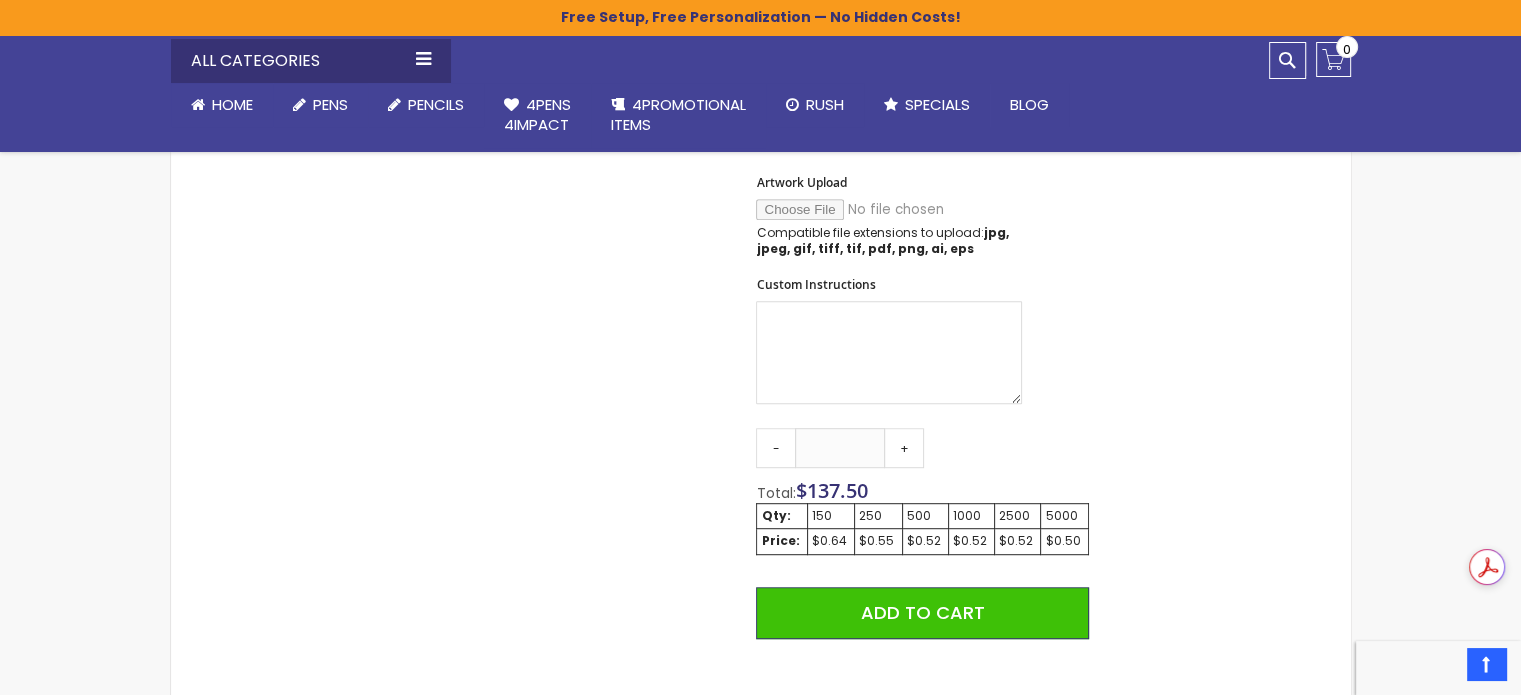 click on "Qty
-
***
+
Total:  $ 137.50
Qty:
150
250
500
1000
2500
5000
Price:
$0.64
$0.55
$0.52
$0.52
$0.52
$0.50
Add to Cart
@import url(//fonts.googleapis.com/css?family=Google+Sans_old:500) ••••••" at bounding box center (922, 622) 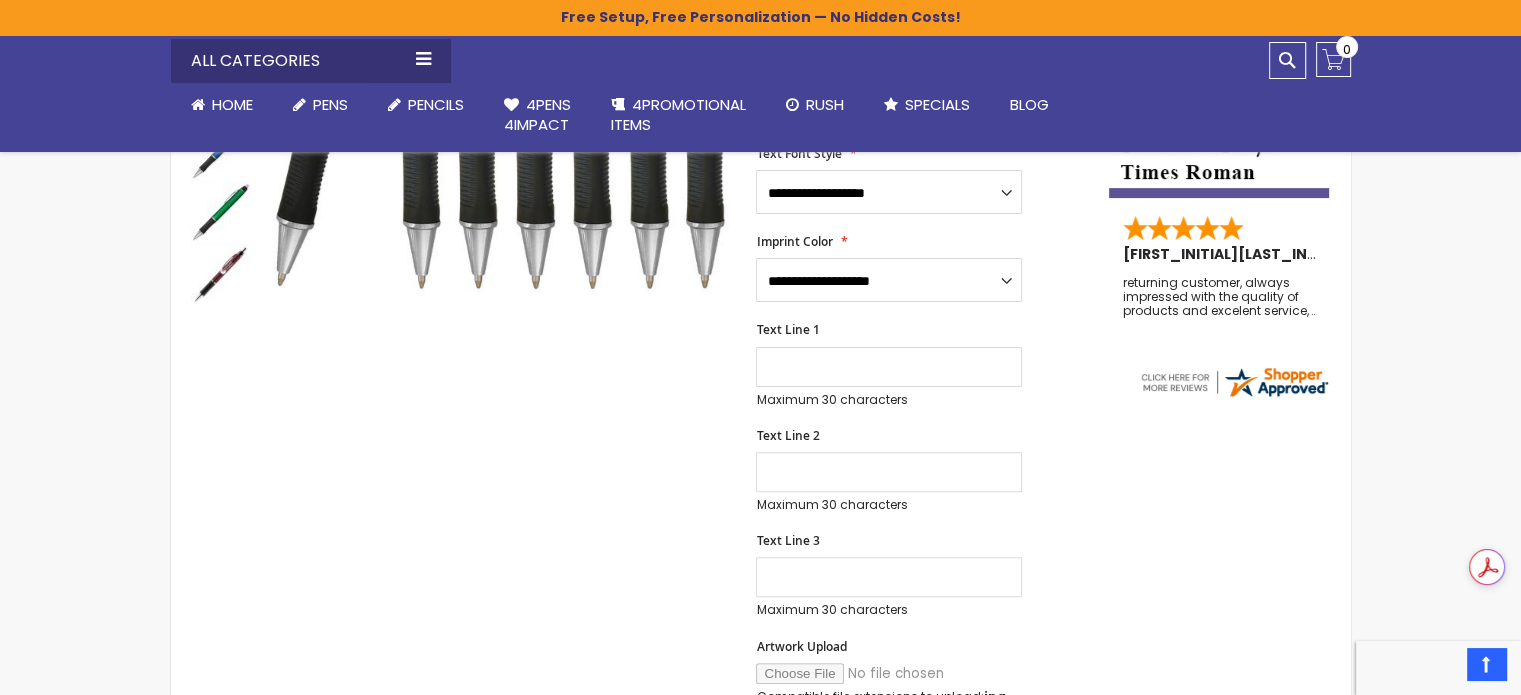 scroll, scrollTop: 538, scrollLeft: 0, axis: vertical 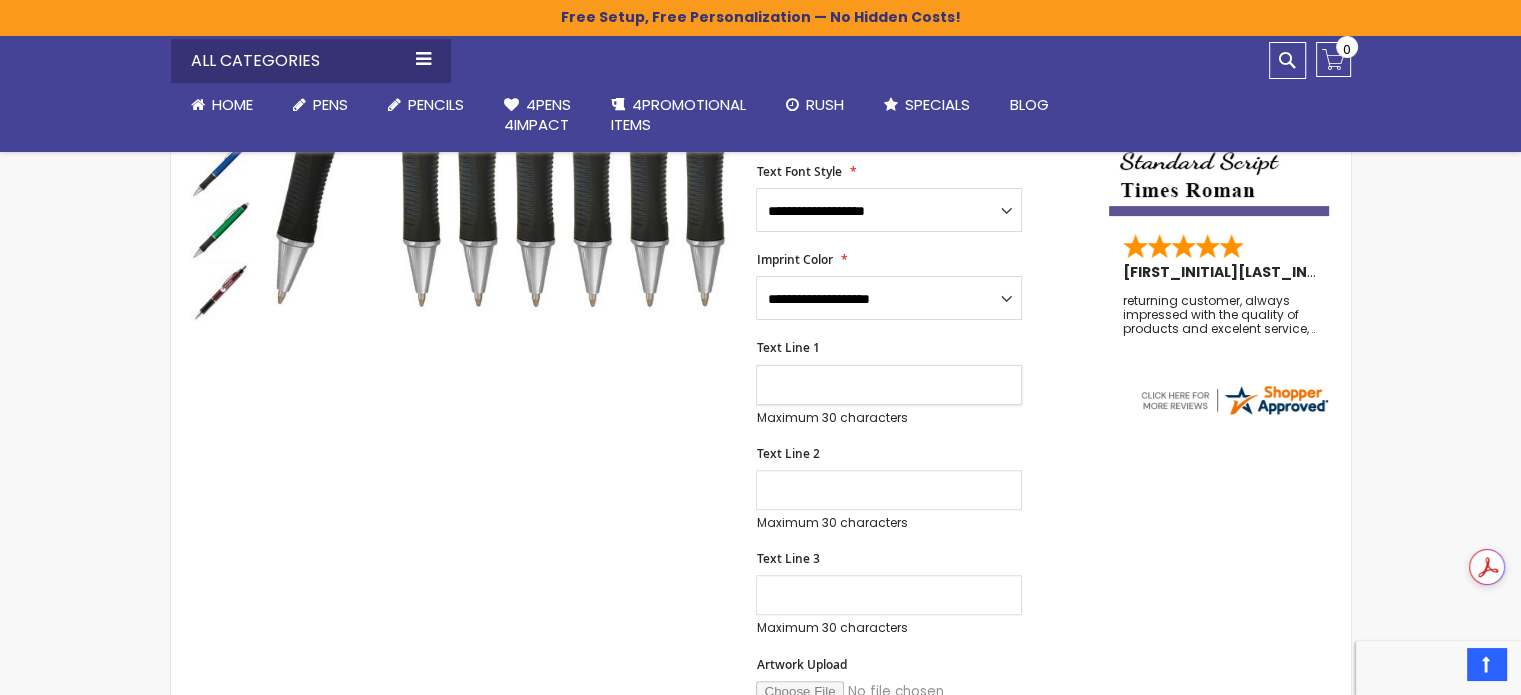 click on "Text Line 1" at bounding box center (889, 385) 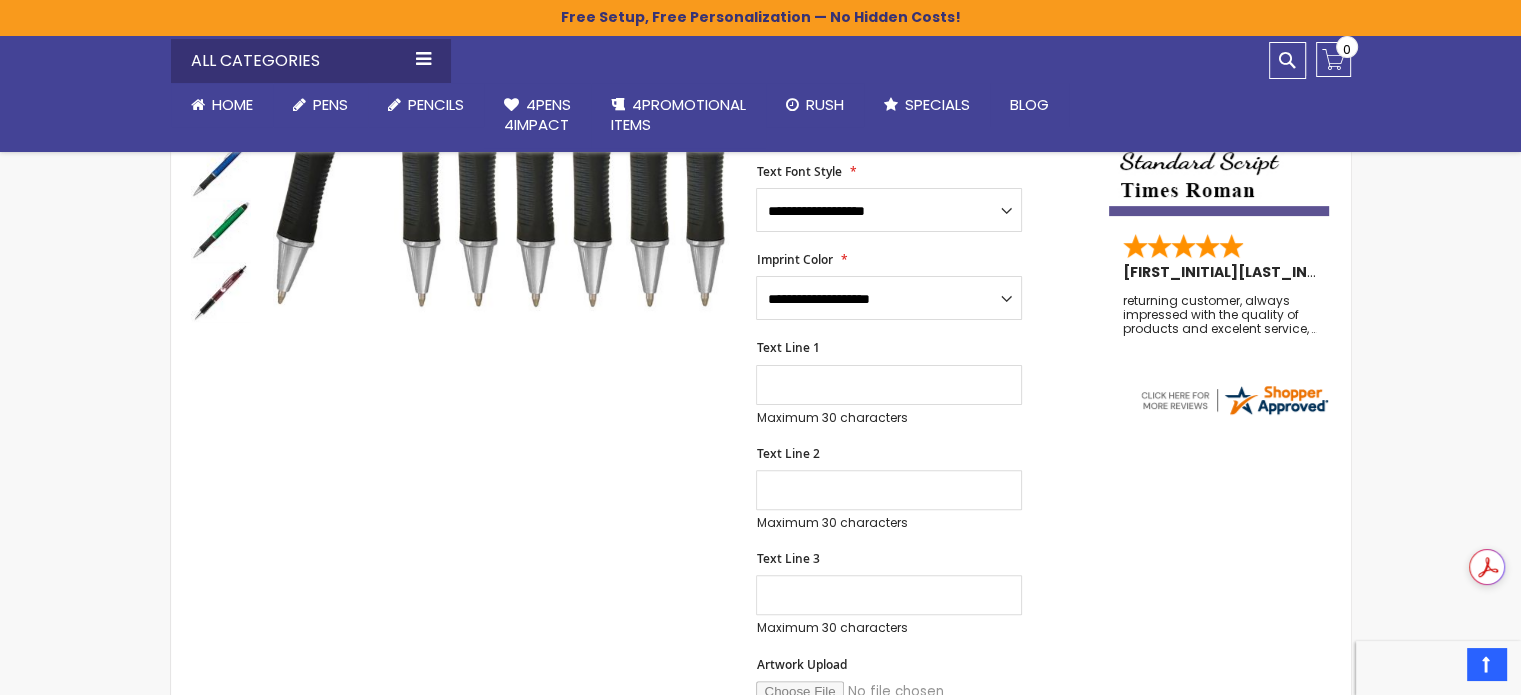 click on "Text Line 3
Maximum 30 characters                 (30 remaining)" at bounding box center [922, 593] 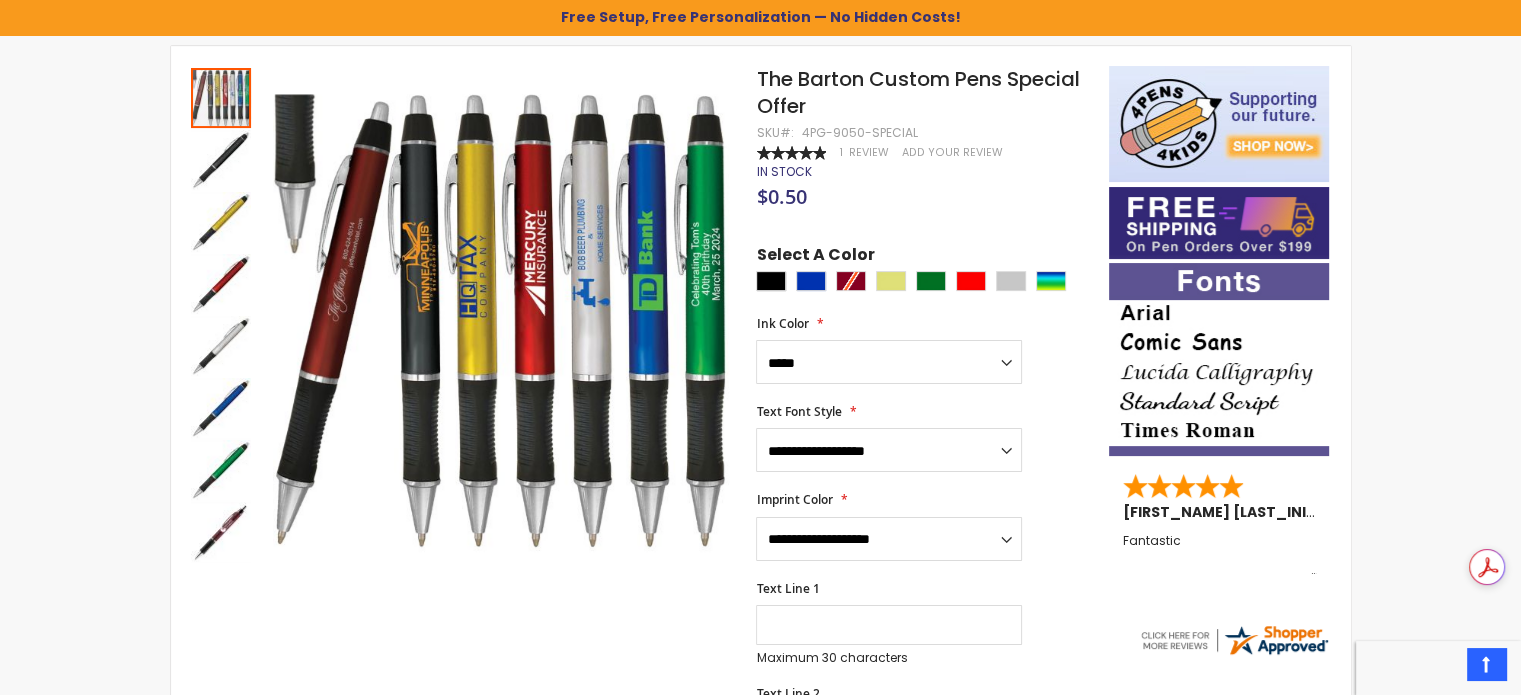scroll, scrollTop: 298, scrollLeft: 0, axis: vertical 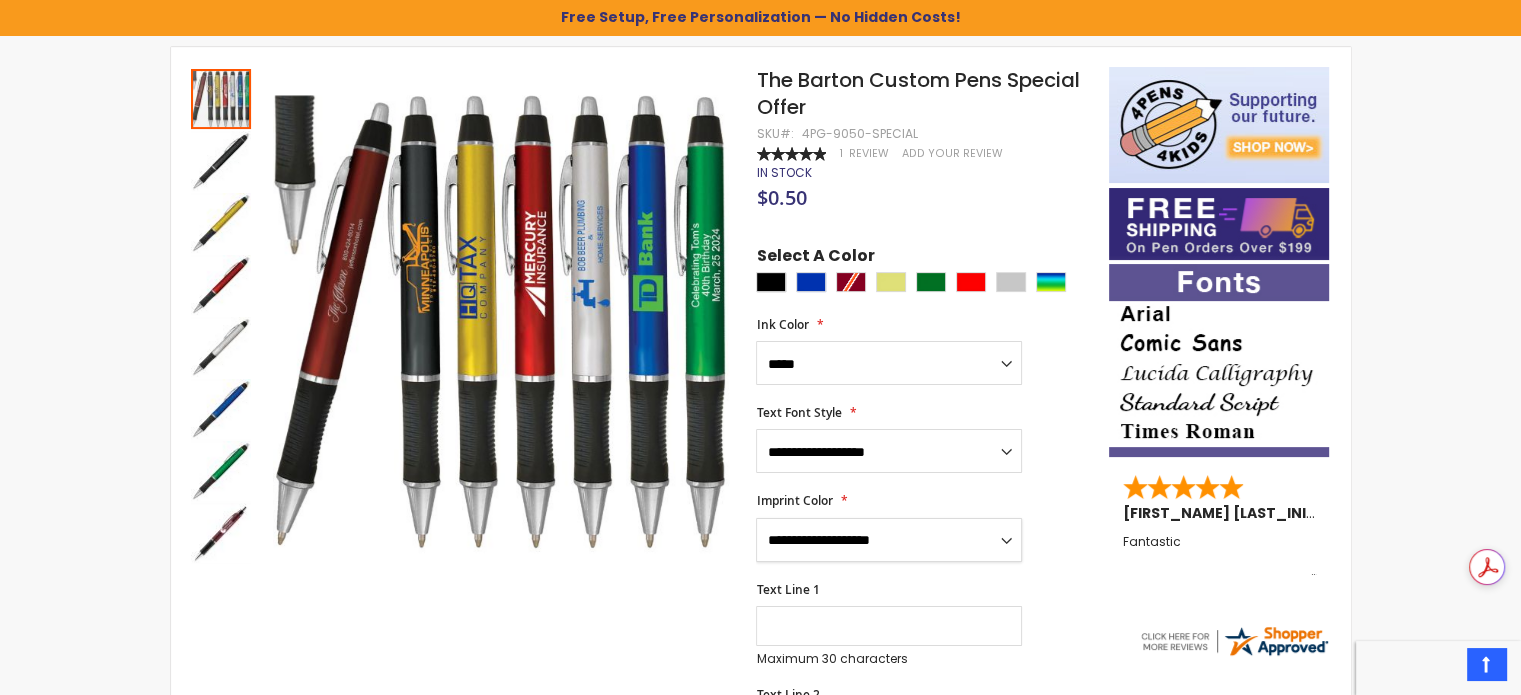 click on "**********" at bounding box center [889, 540] 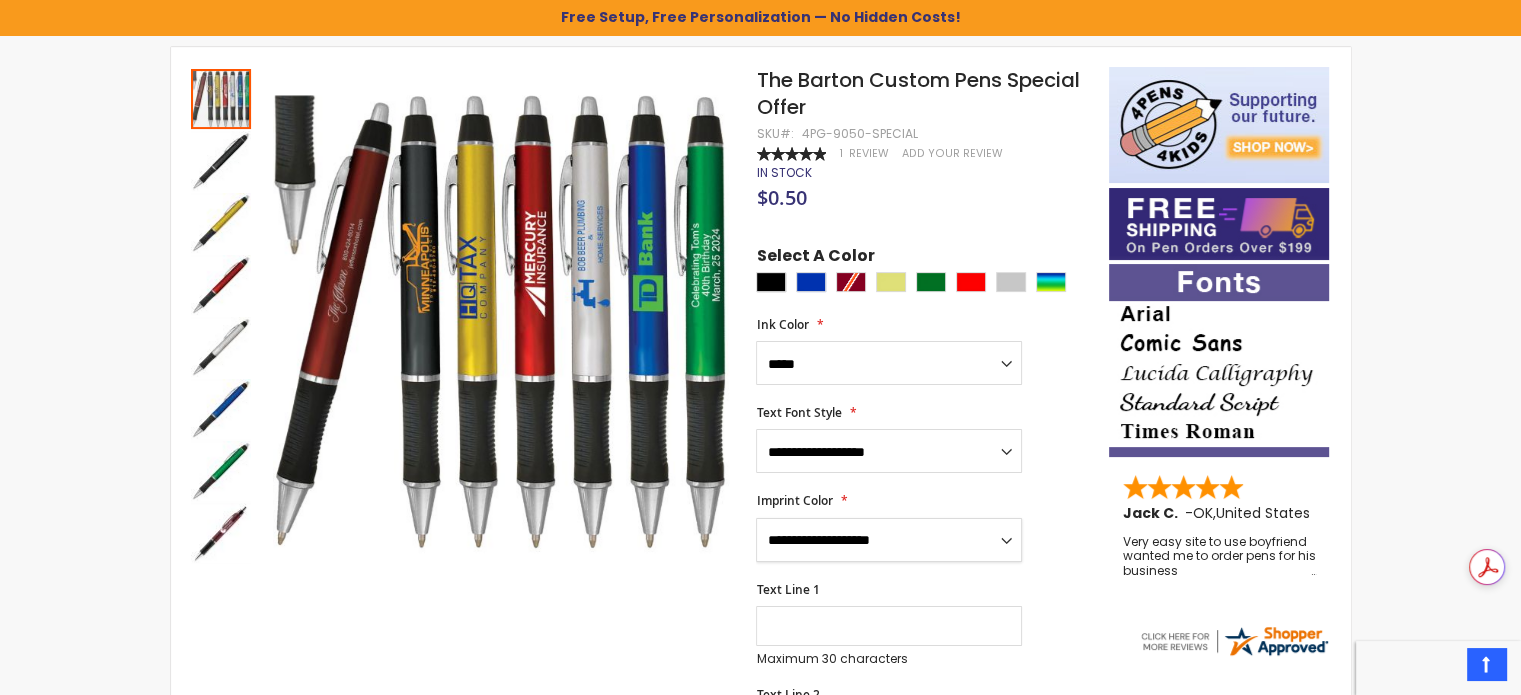 select on "****" 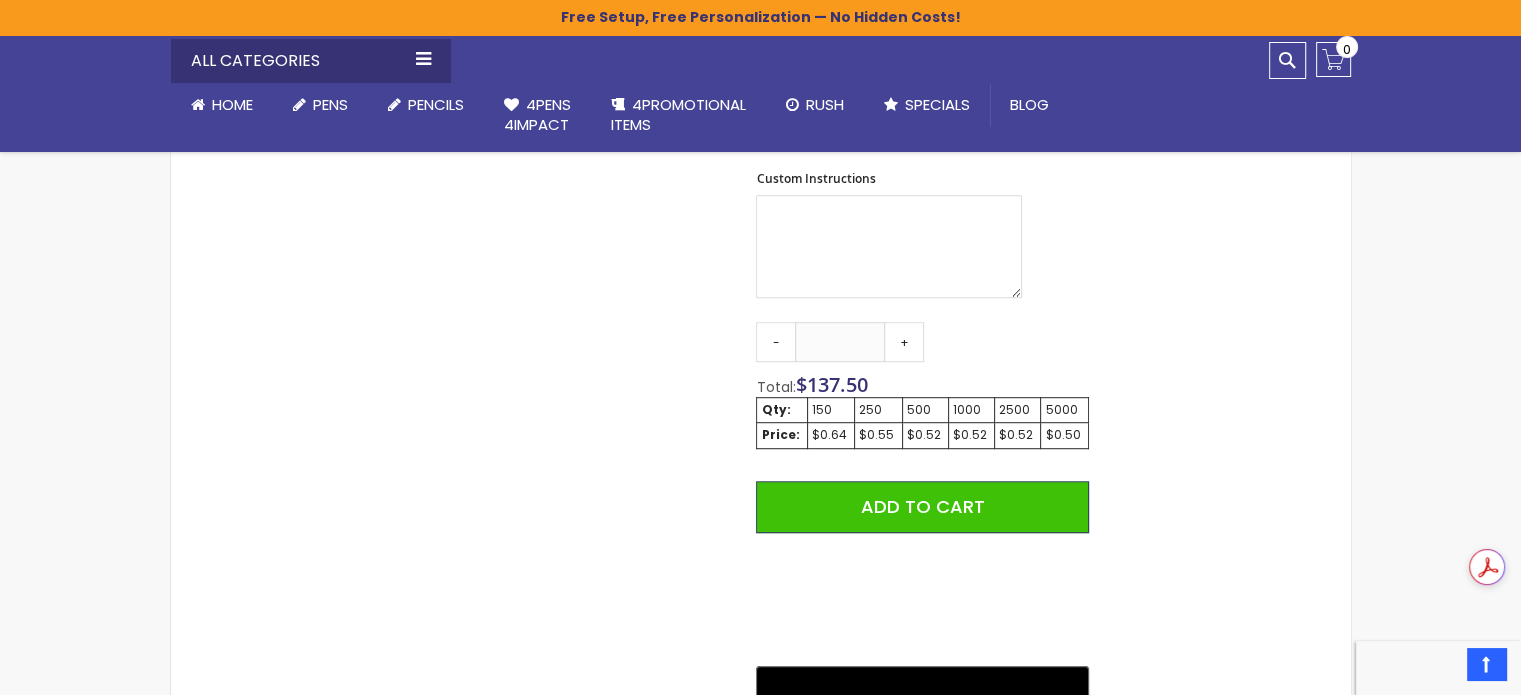scroll, scrollTop: 1131, scrollLeft: 0, axis: vertical 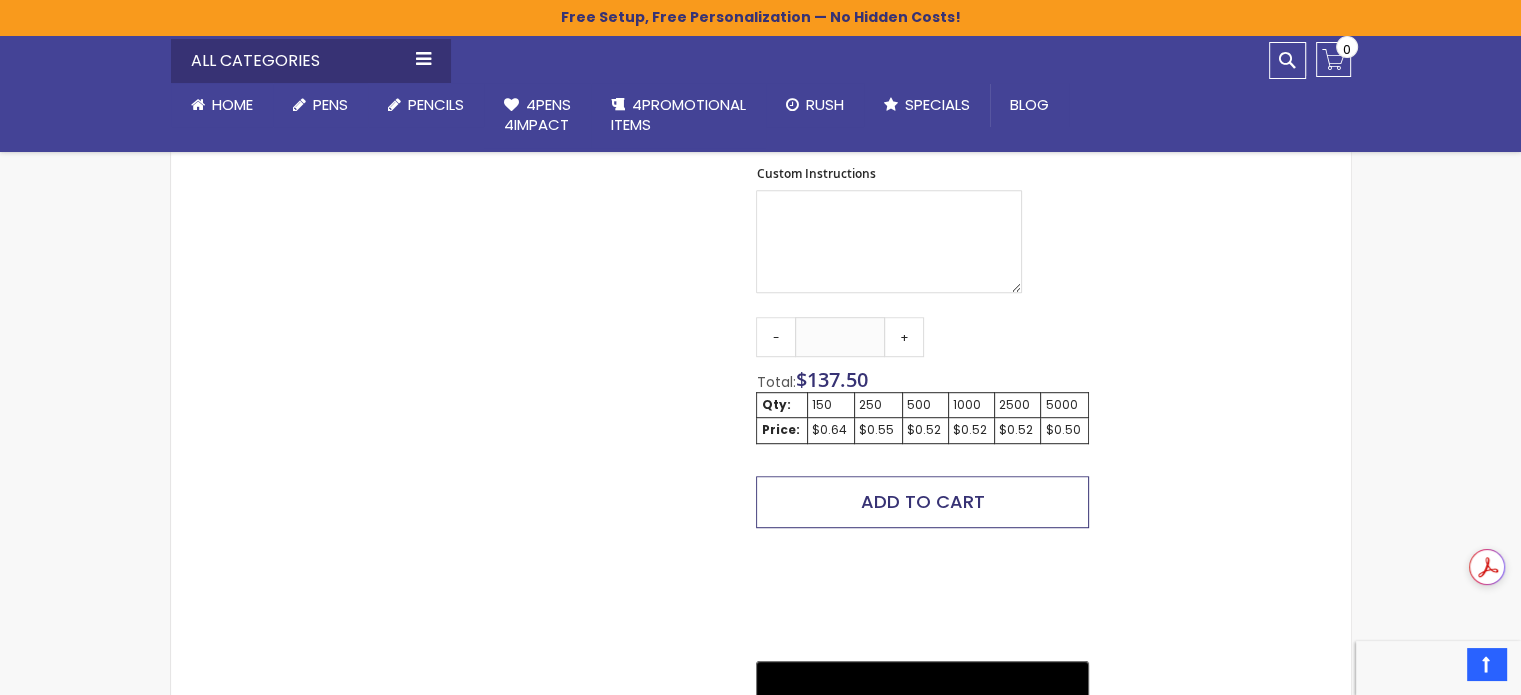 click on "Add to Cart" at bounding box center [922, 502] 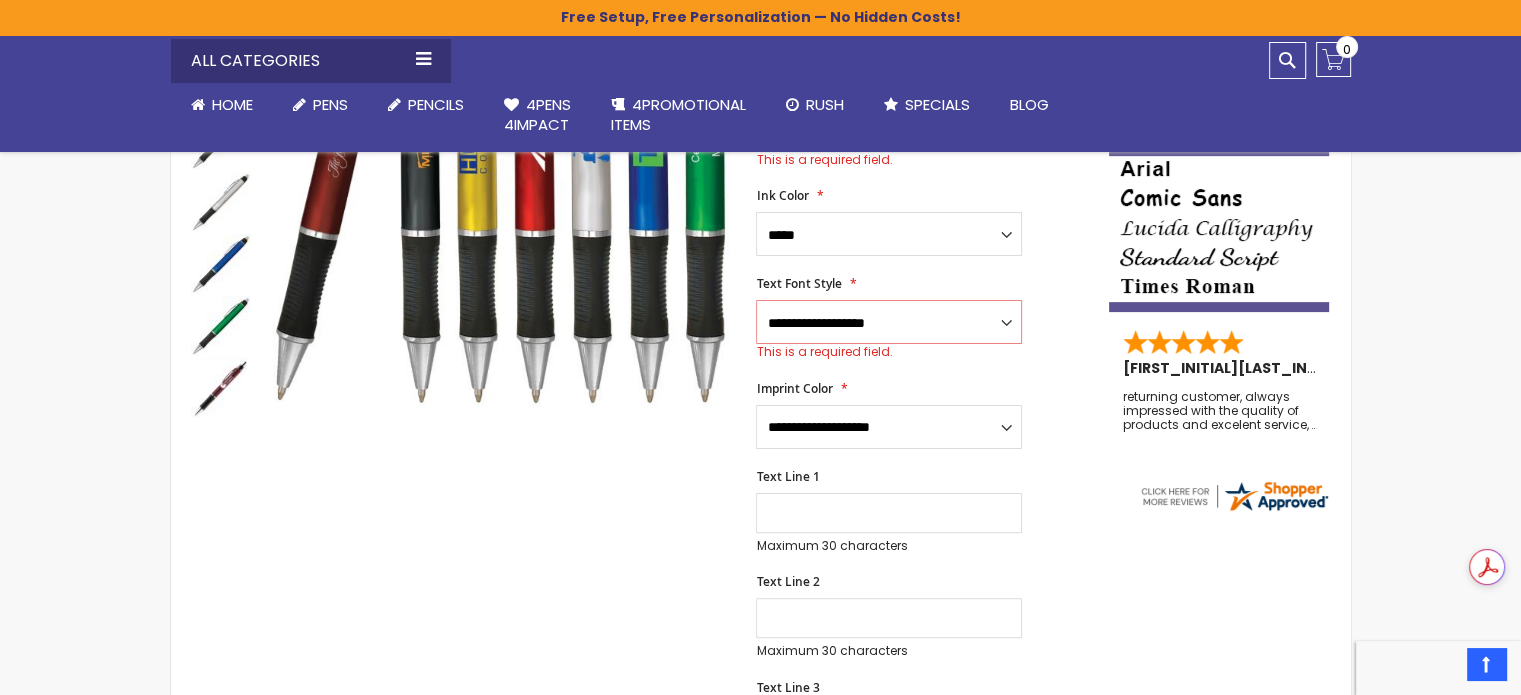 scroll, scrollTop: 344, scrollLeft: 0, axis: vertical 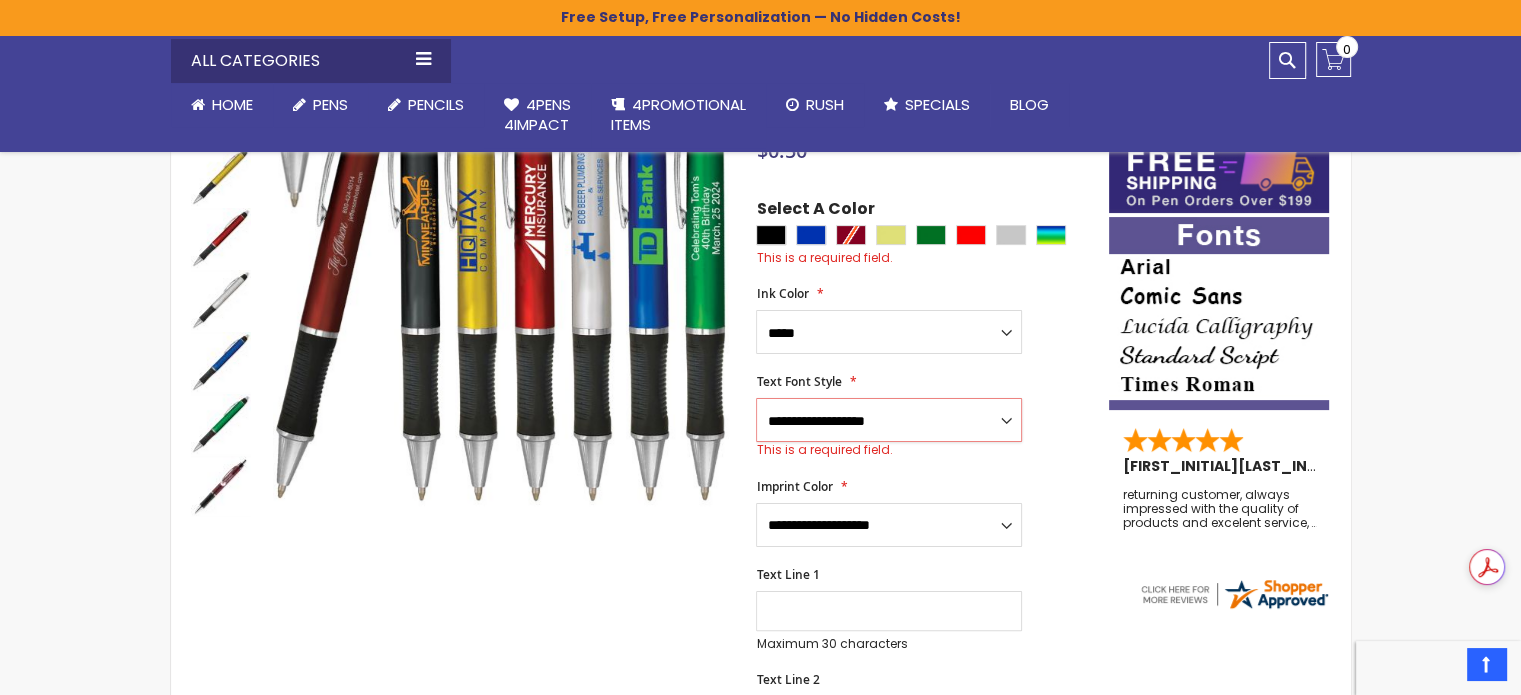 click on "**********" at bounding box center (889, 420) 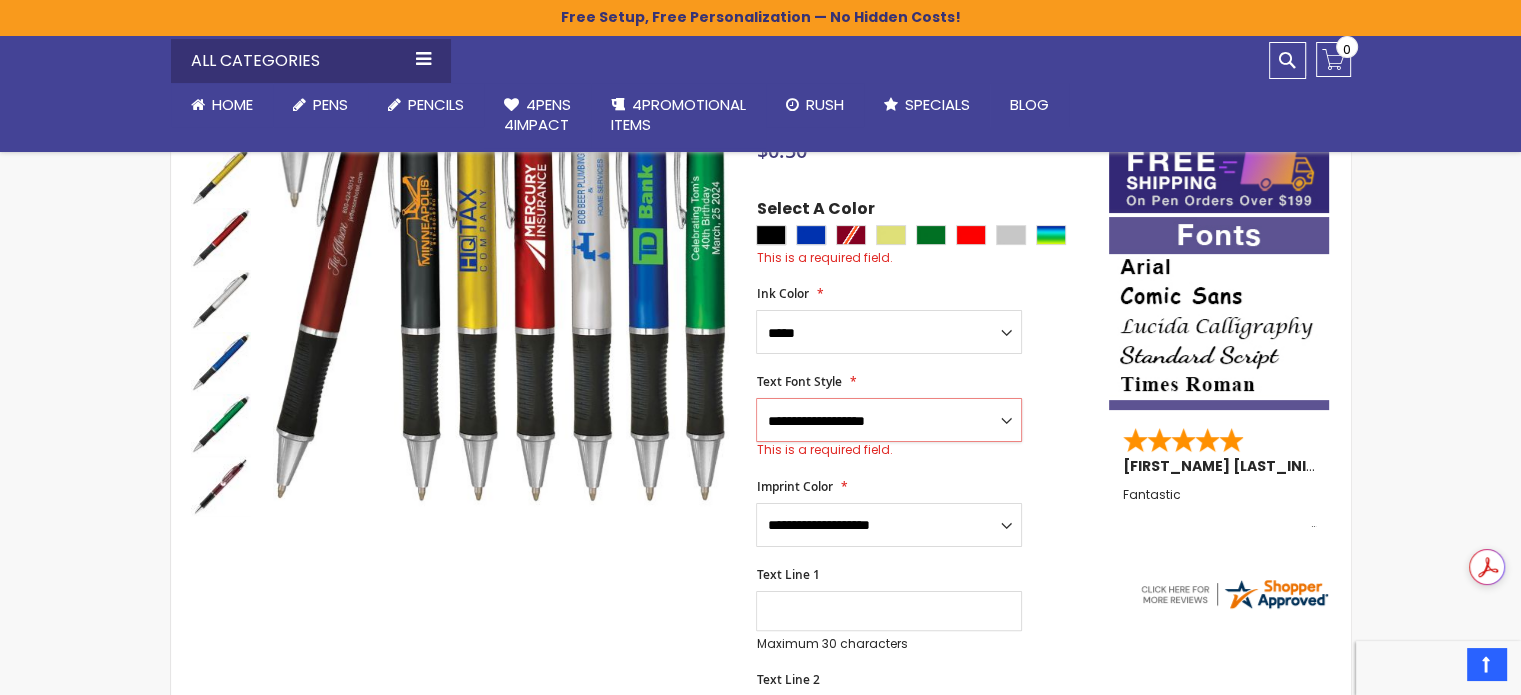 select on "****" 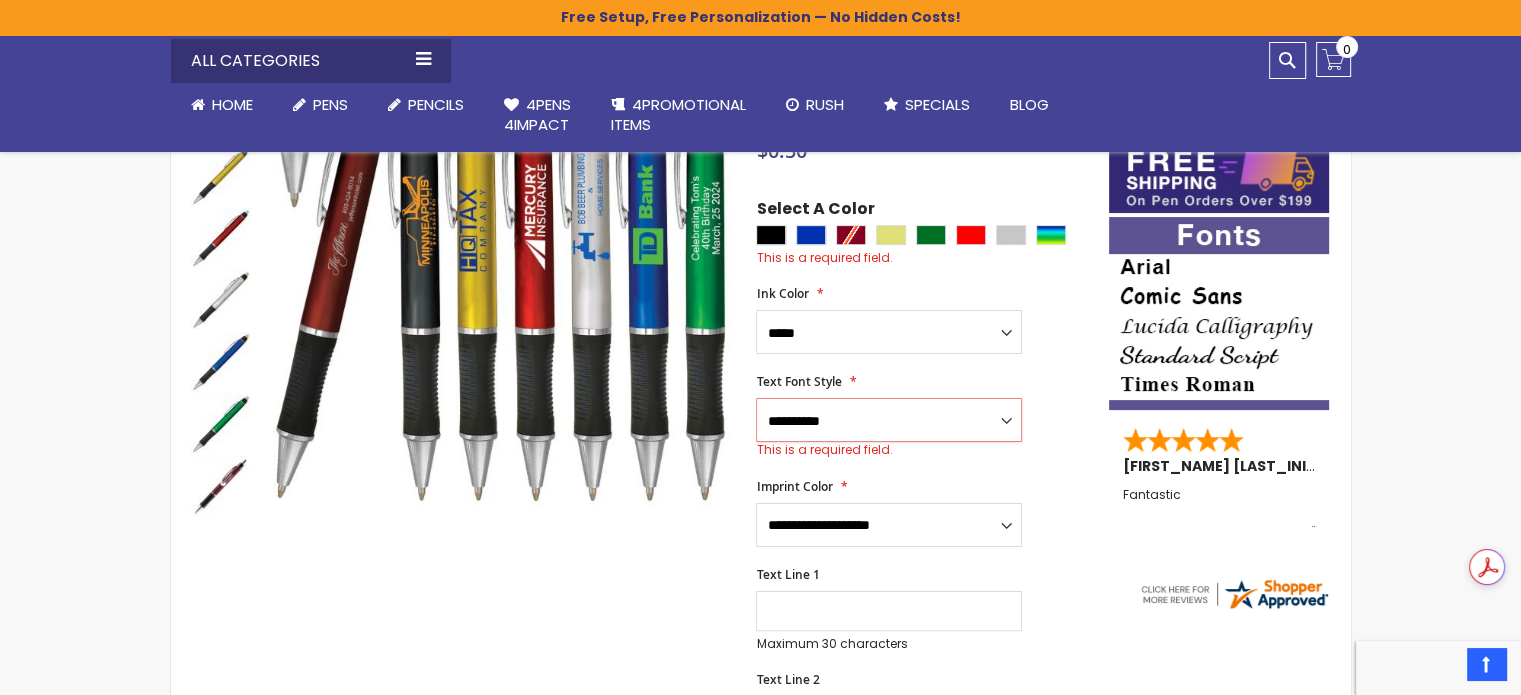 click on "**********" at bounding box center (889, 420) 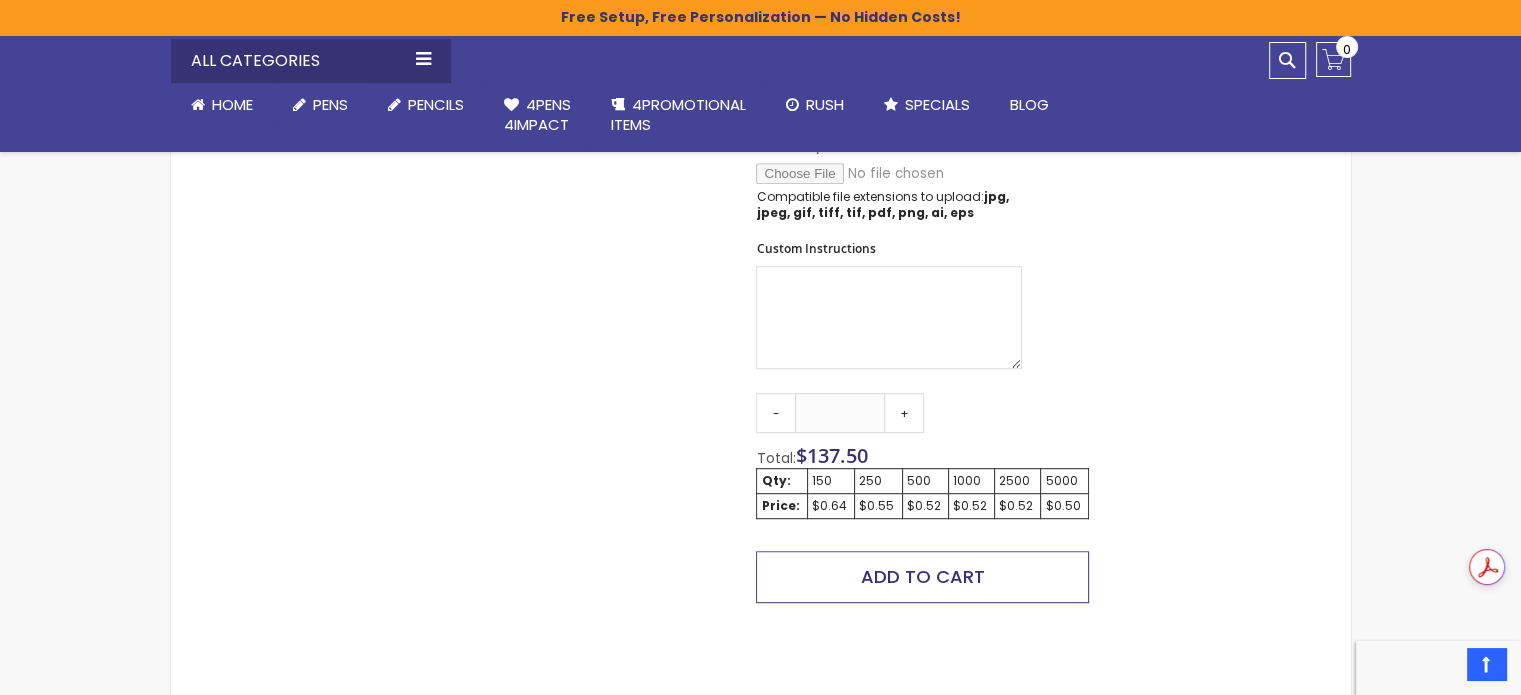 click on "Add to Cart" at bounding box center (922, 577) 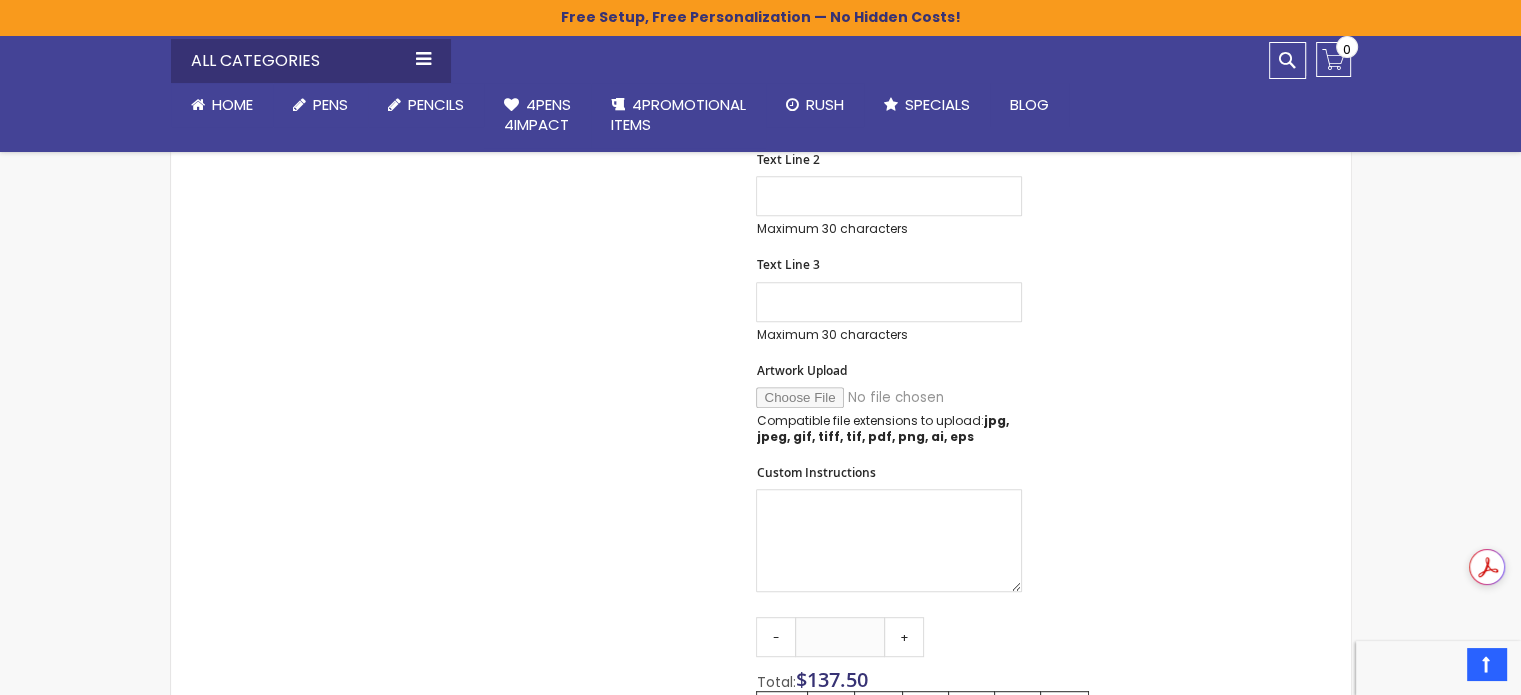 scroll, scrollTop: 195, scrollLeft: 0, axis: vertical 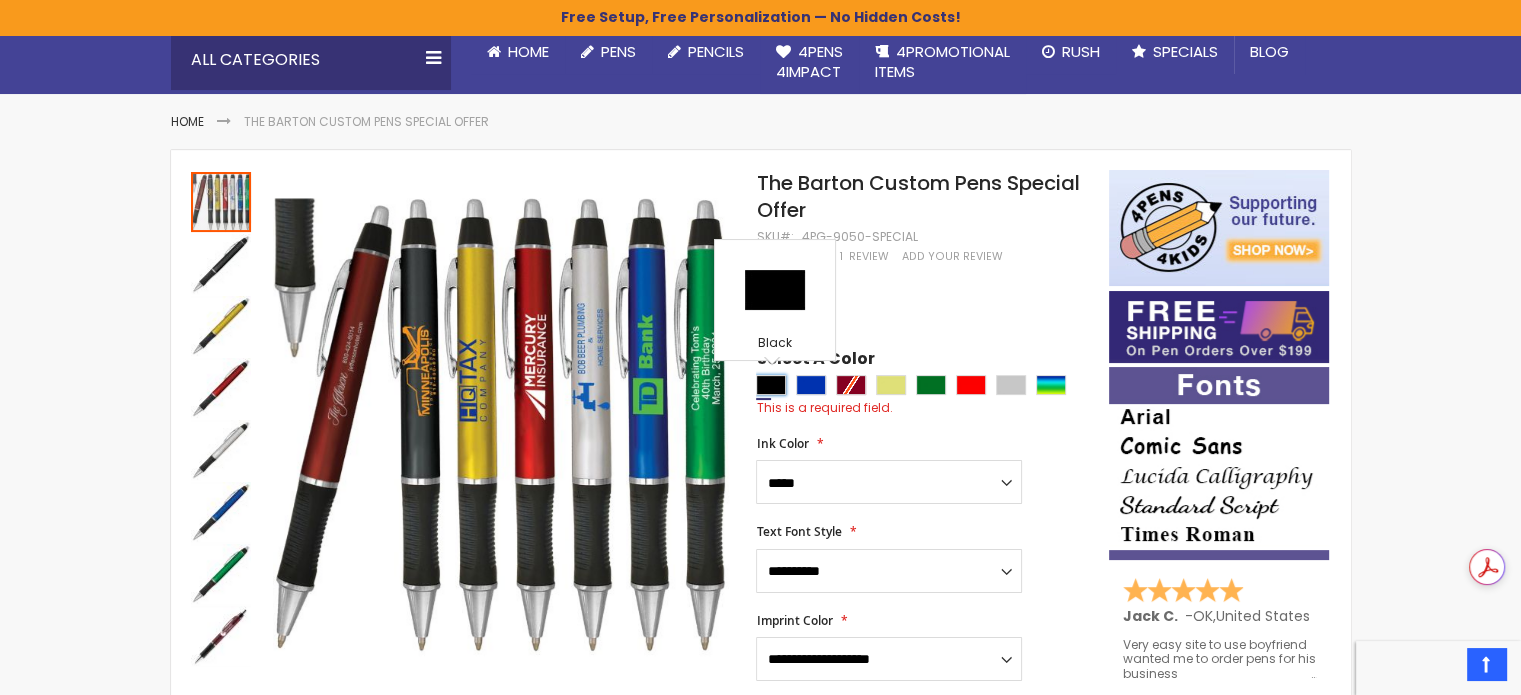 click at bounding box center [771, 385] 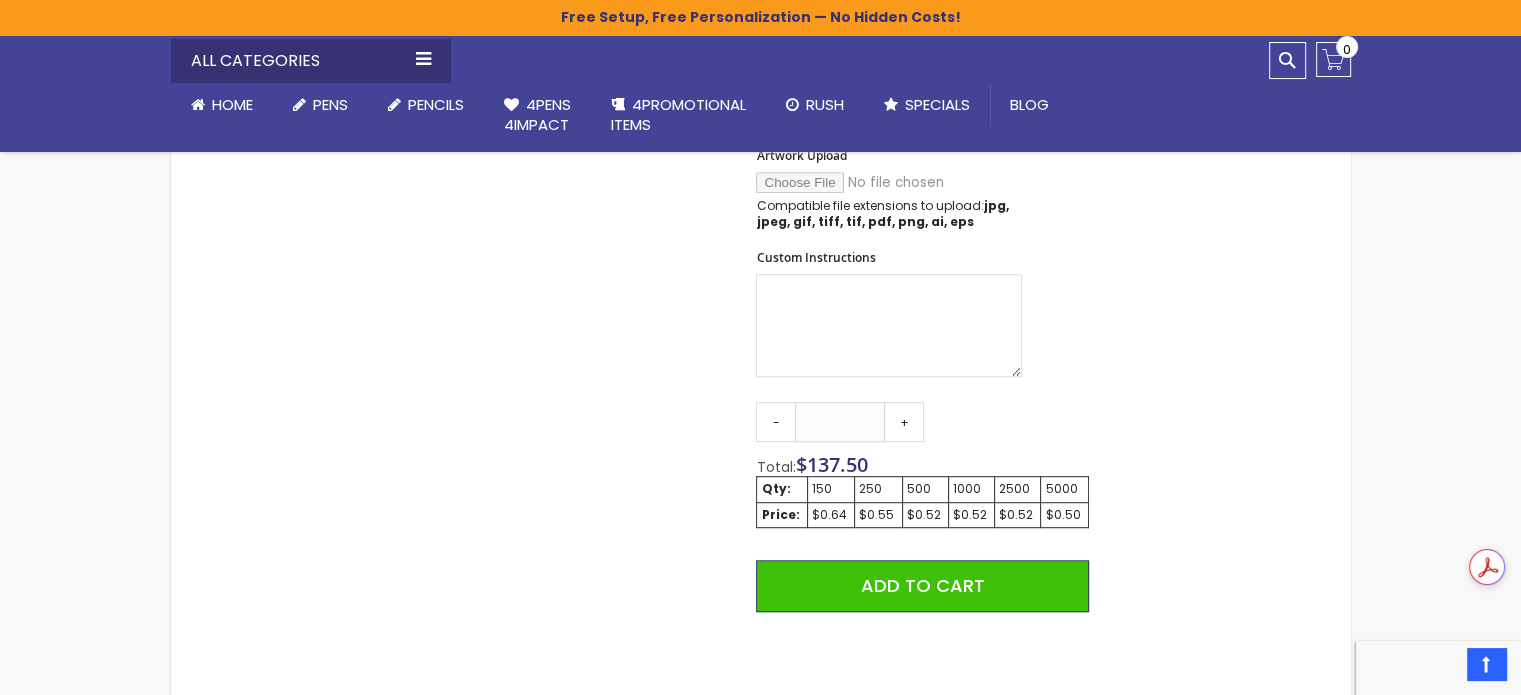 scroll, scrollTop: 1087, scrollLeft: 0, axis: vertical 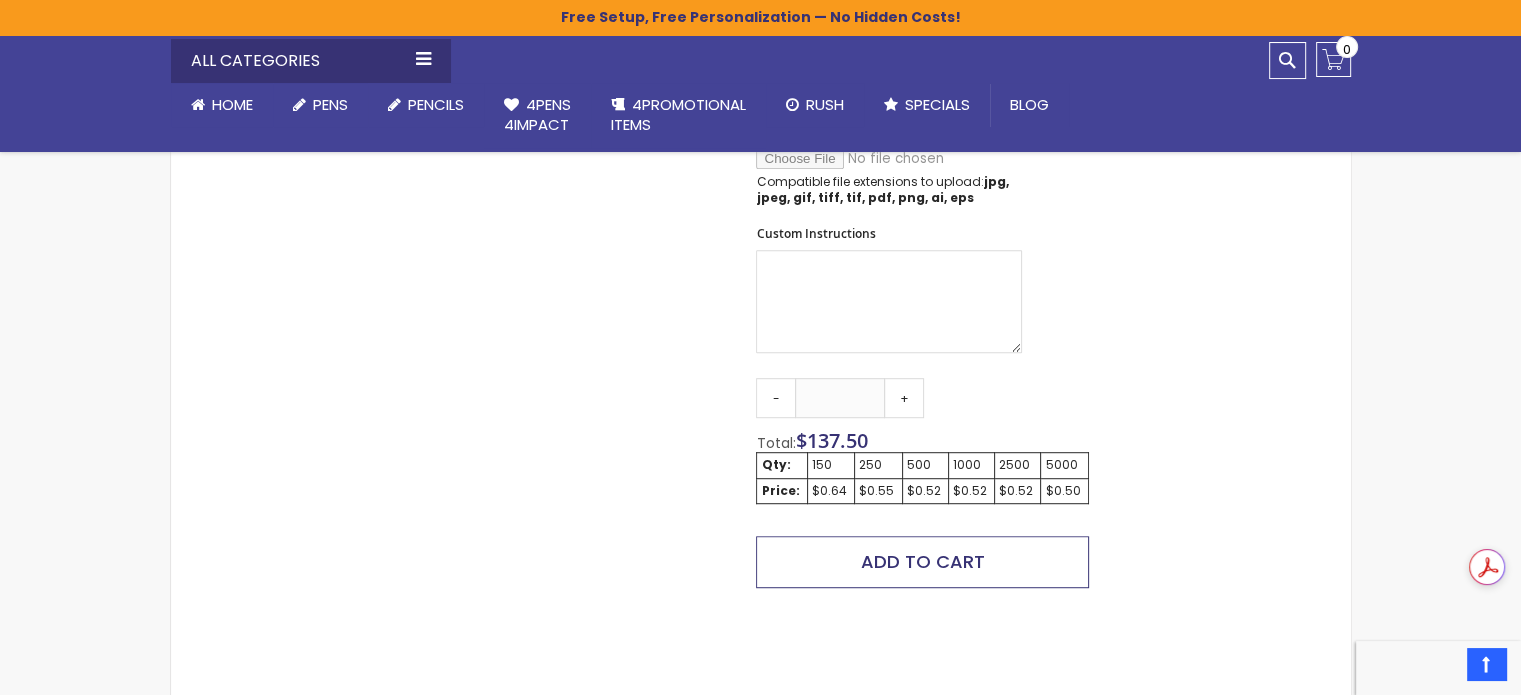 click on "Add to Cart" at bounding box center [923, 561] 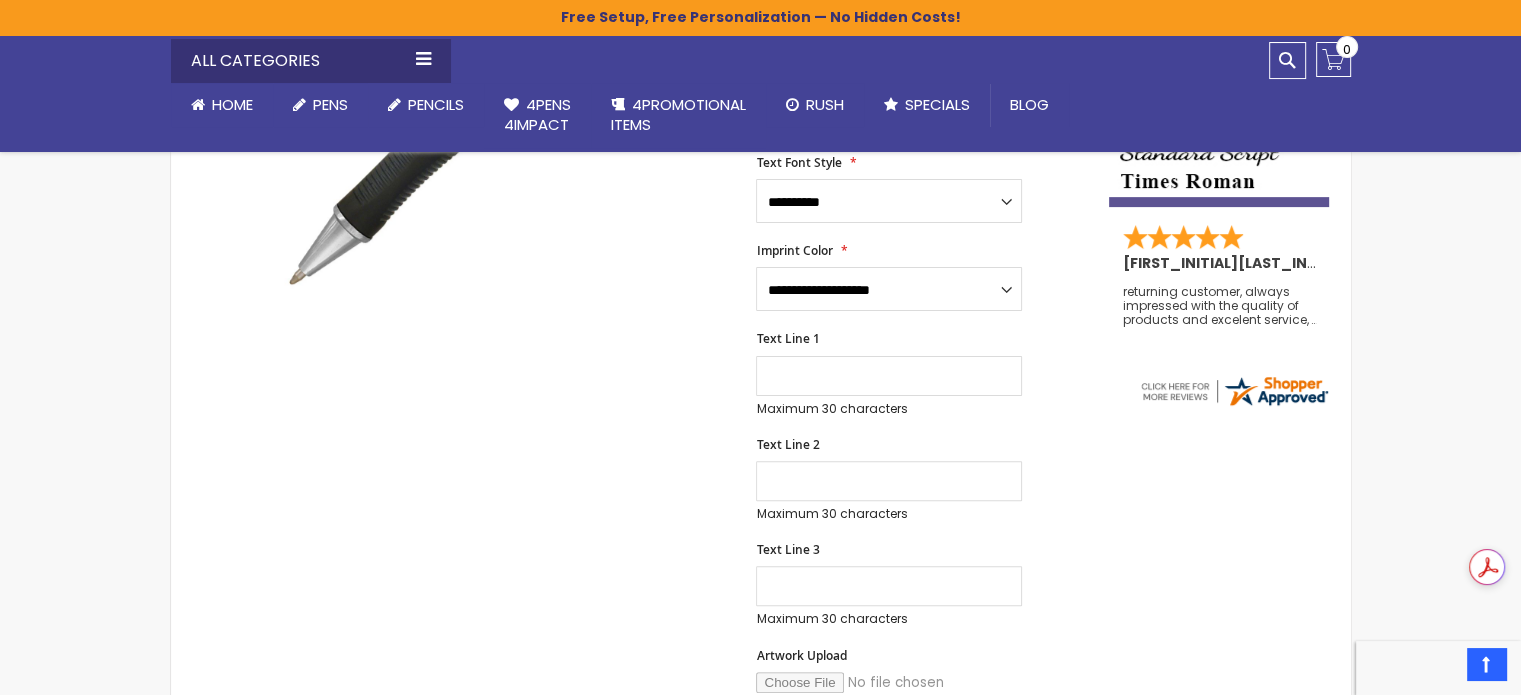 scroll, scrollTop: 523, scrollLeft: 0, axis: vertical 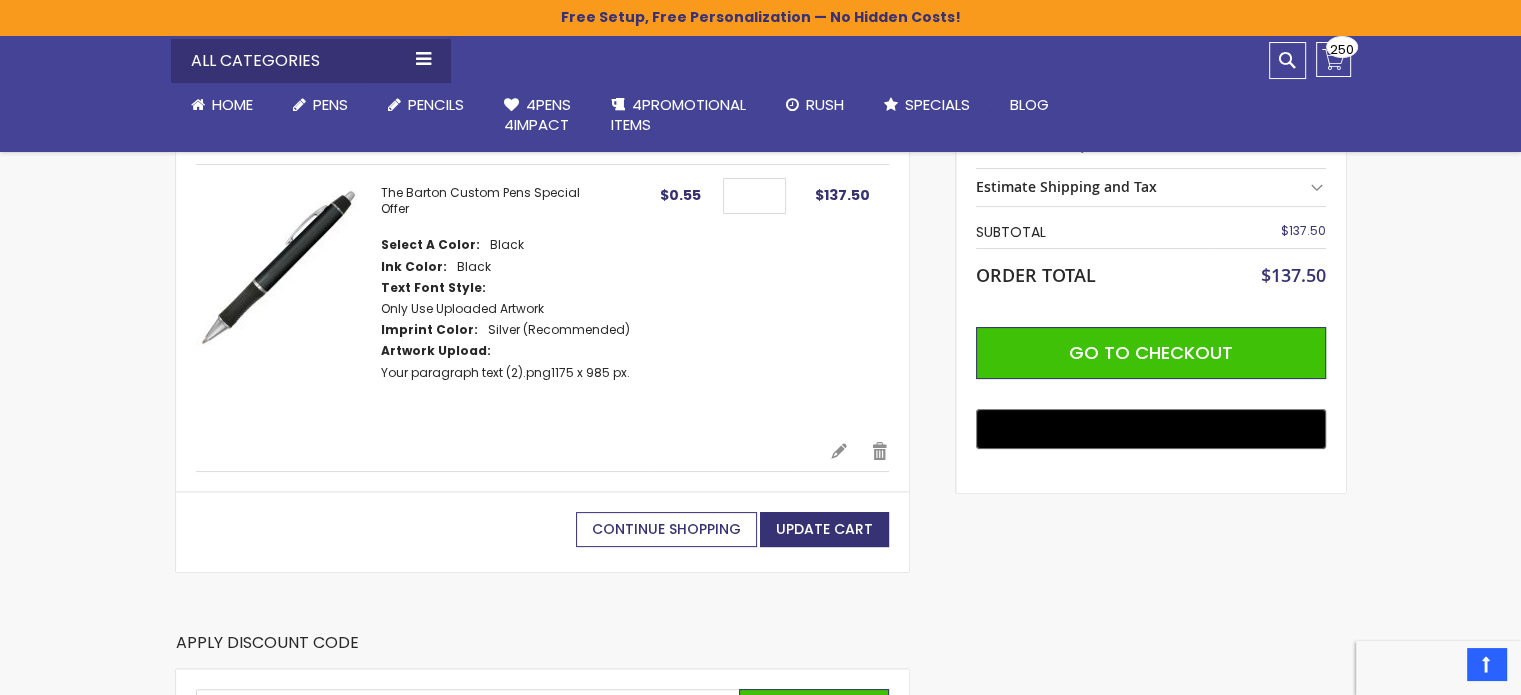 click on "Continue Shopping" at bounding box center [666, 529] 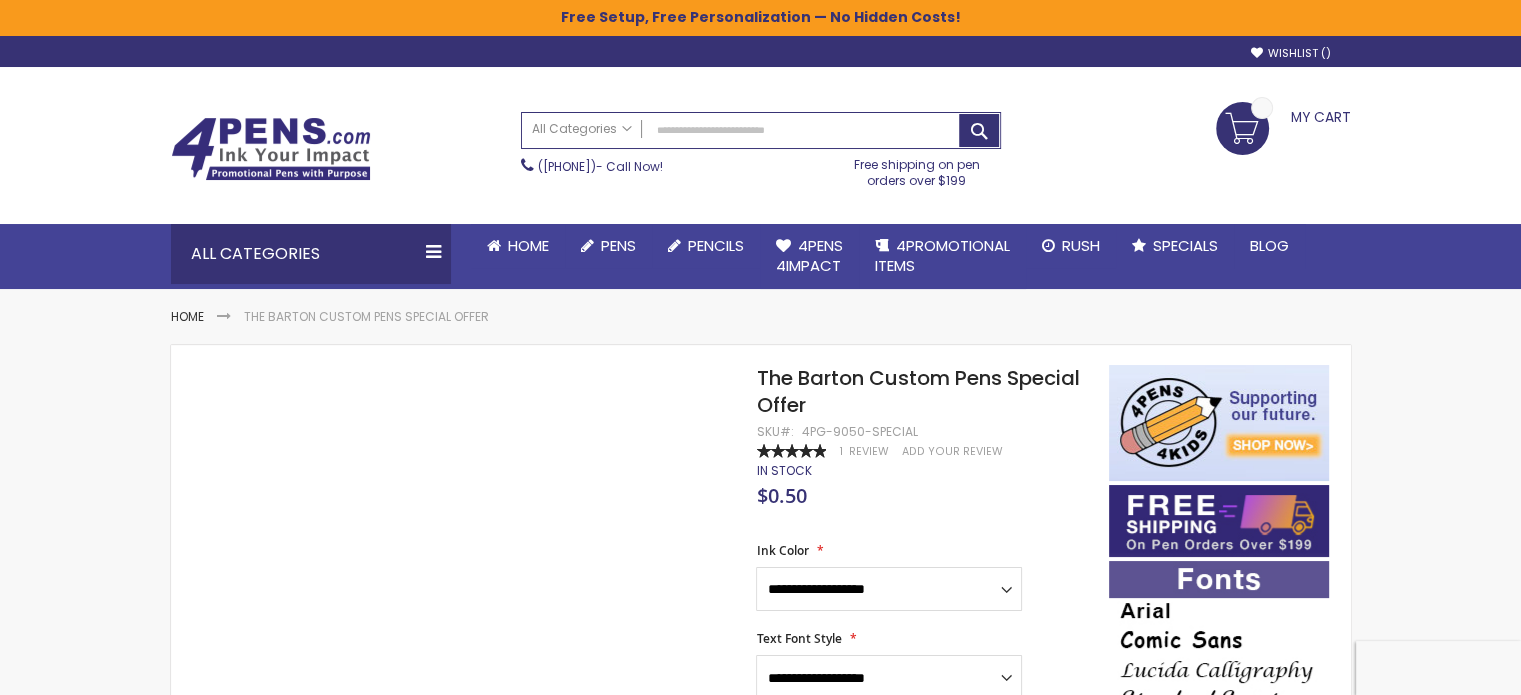 scroll, scrollTop: 107, scrollLeft: 0, axis: vertical 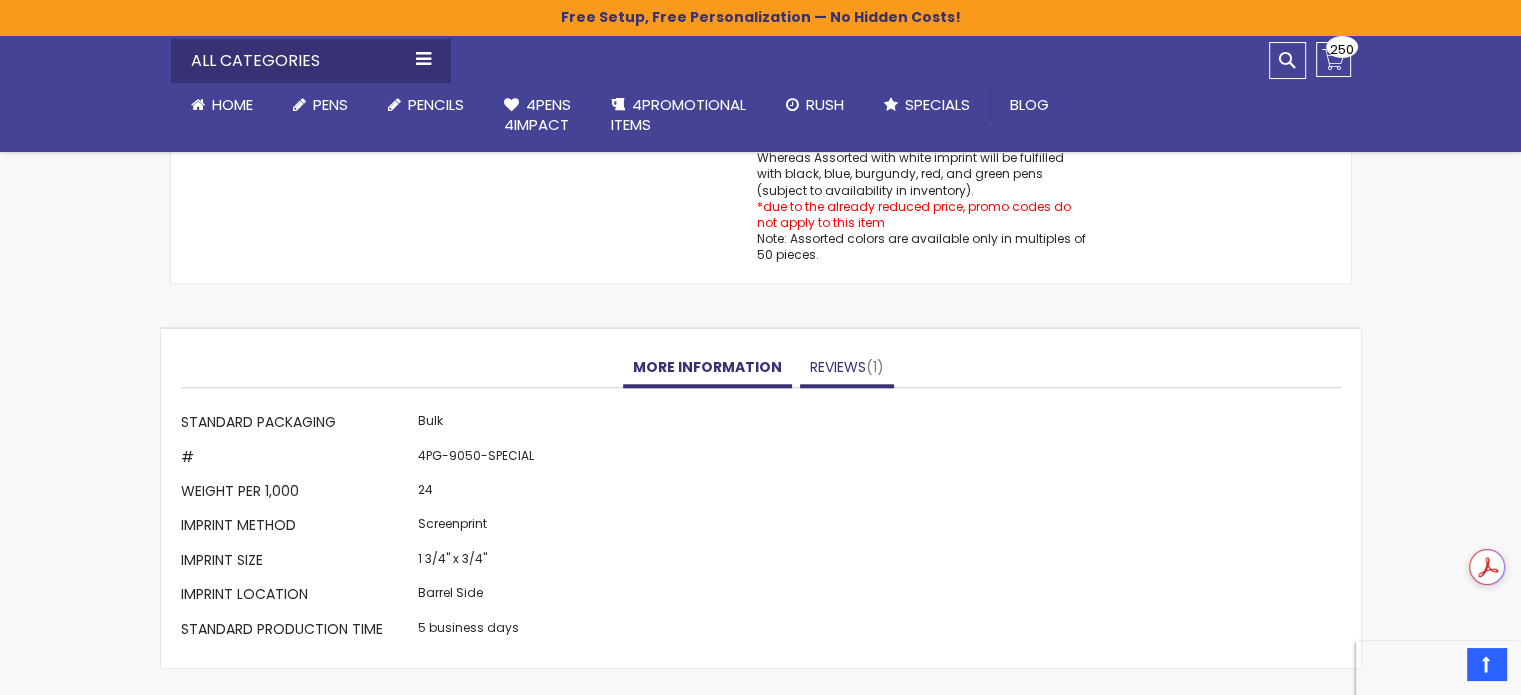 click on "Reviews  1" at bounding box center (847, 368) 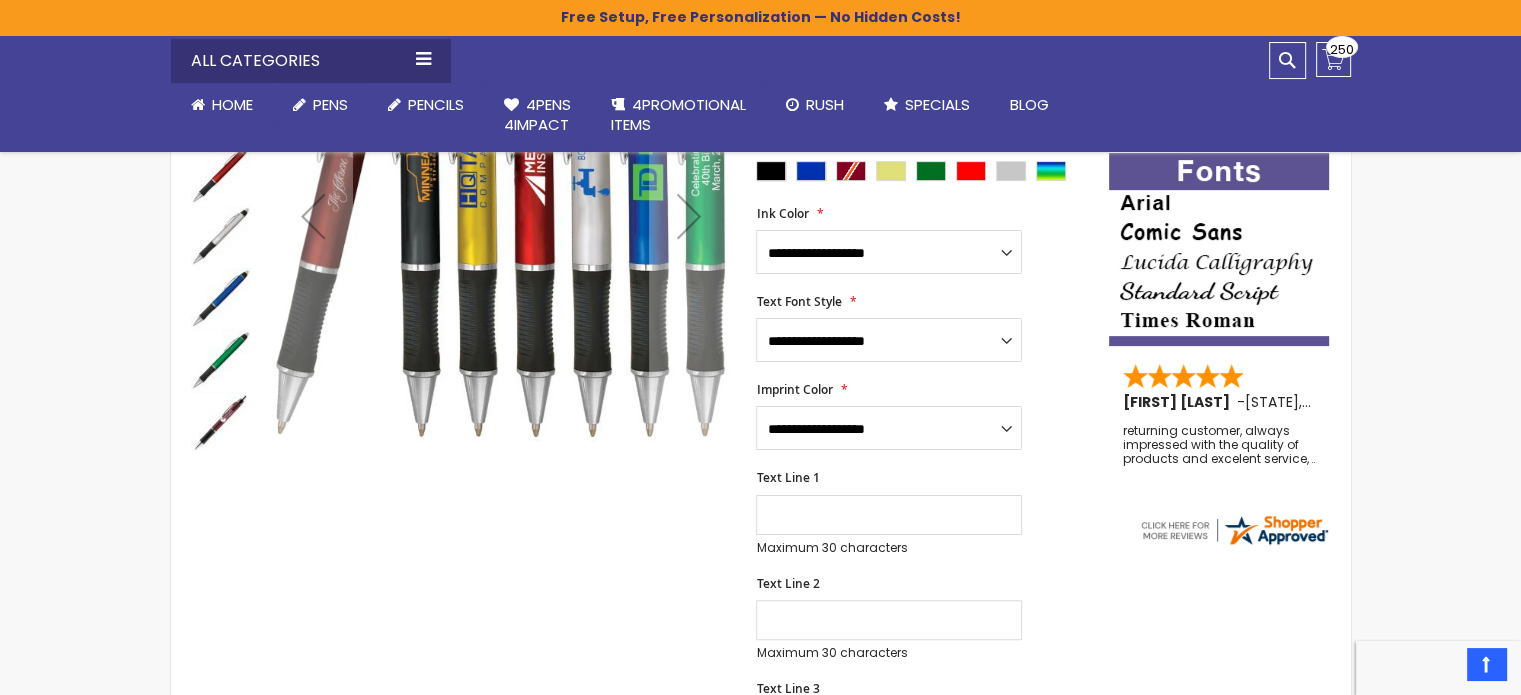 scroll, scrollTop: 165, scrollLeft: 0, axis: vertical 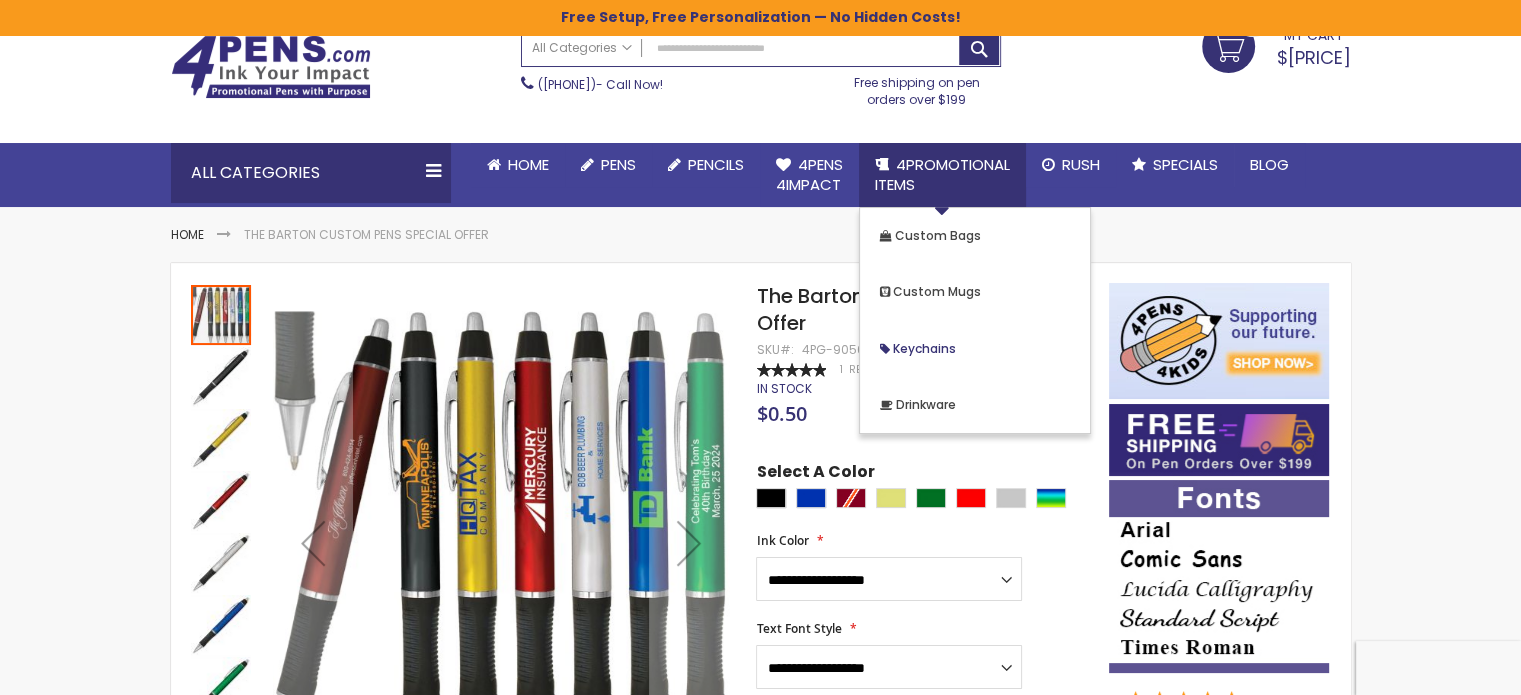 click on "Keychains" at bounding box center (924, 348) 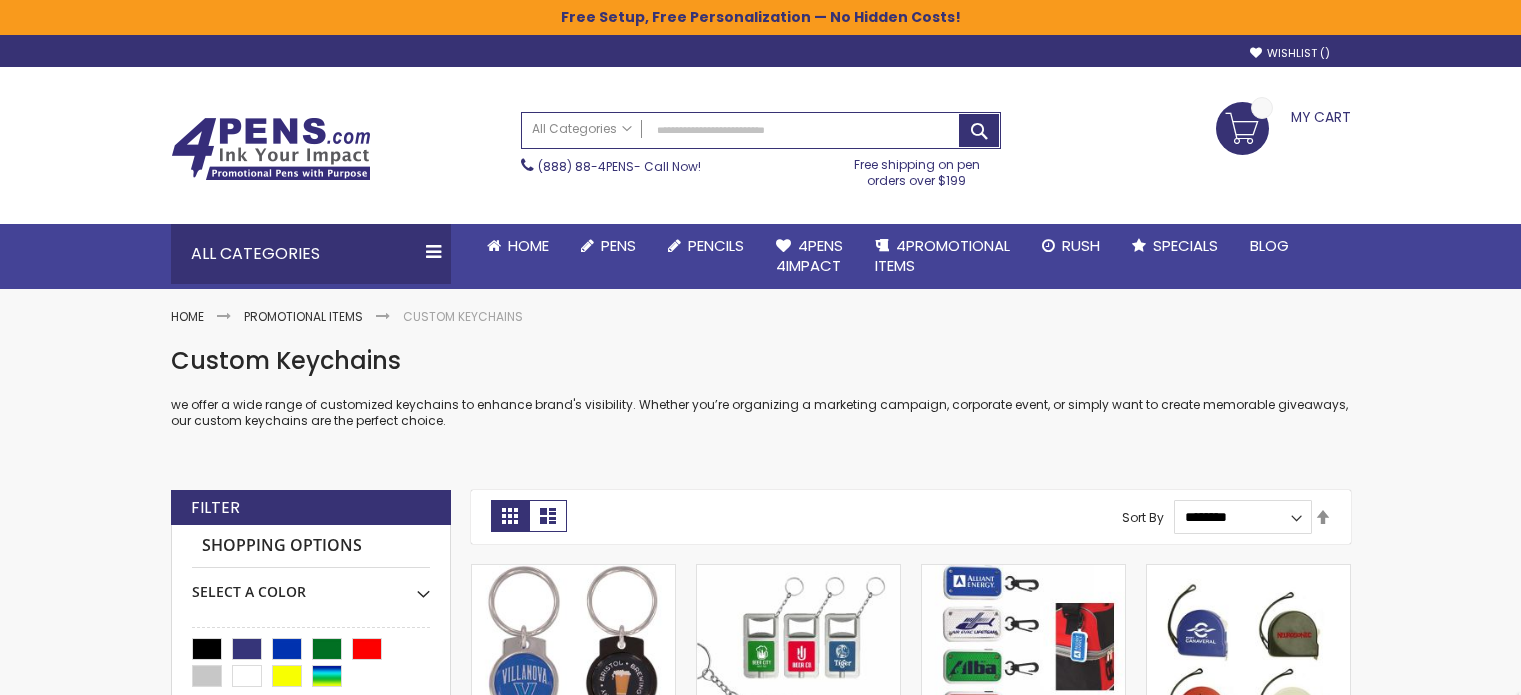 scroll, scrollTop: 0, scrollLeft: 0, axis: both 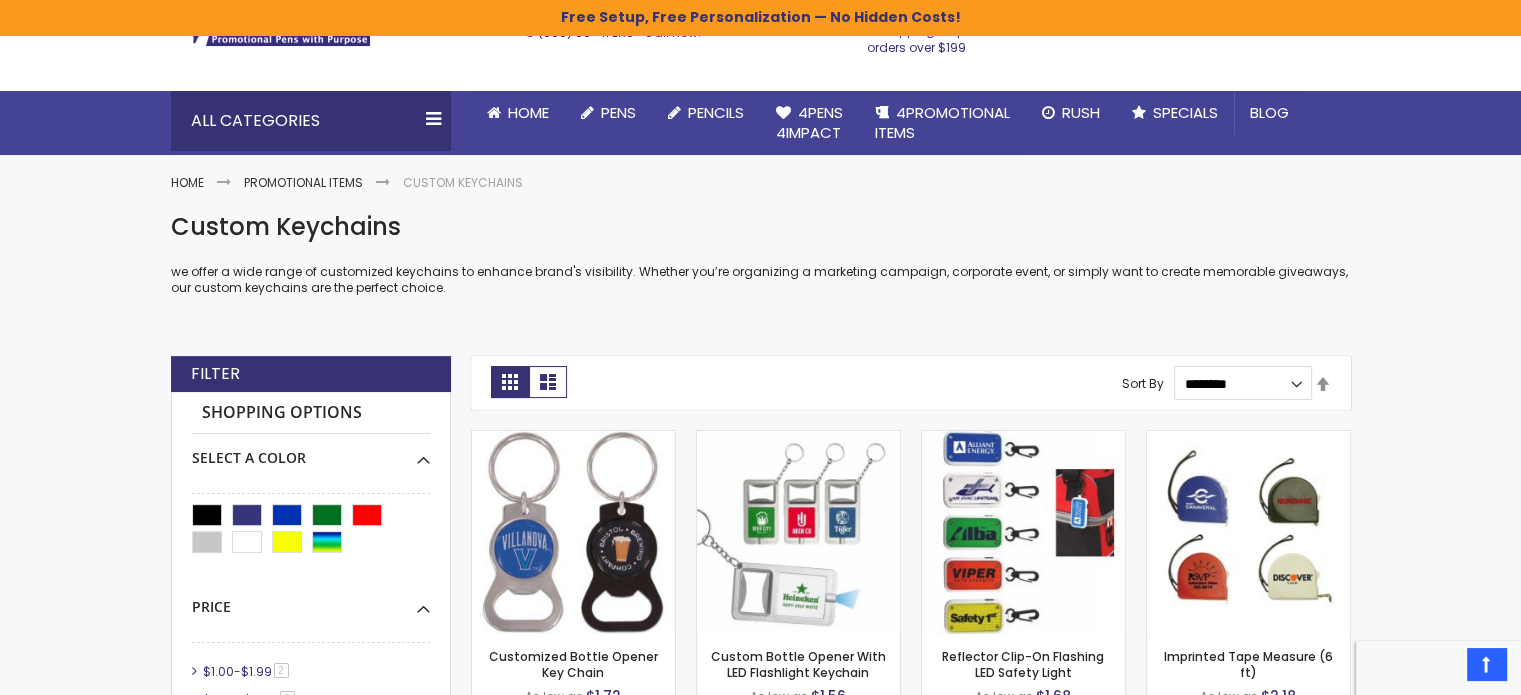 click on "Custom Keychains
we offer a wide range of customized keychains to enhance brand's visibility. Whether you’re organizing a marketing campaign, corporate event, or simply want to create memorable giveaways, our custom keychains are the perfect choice.
Checkout as a new customer
Creating an account has many benefits:
See order and shipping status
Track order history
Check out faster
Create an Account
Checkout using your account" at bounding box center [761, 997] 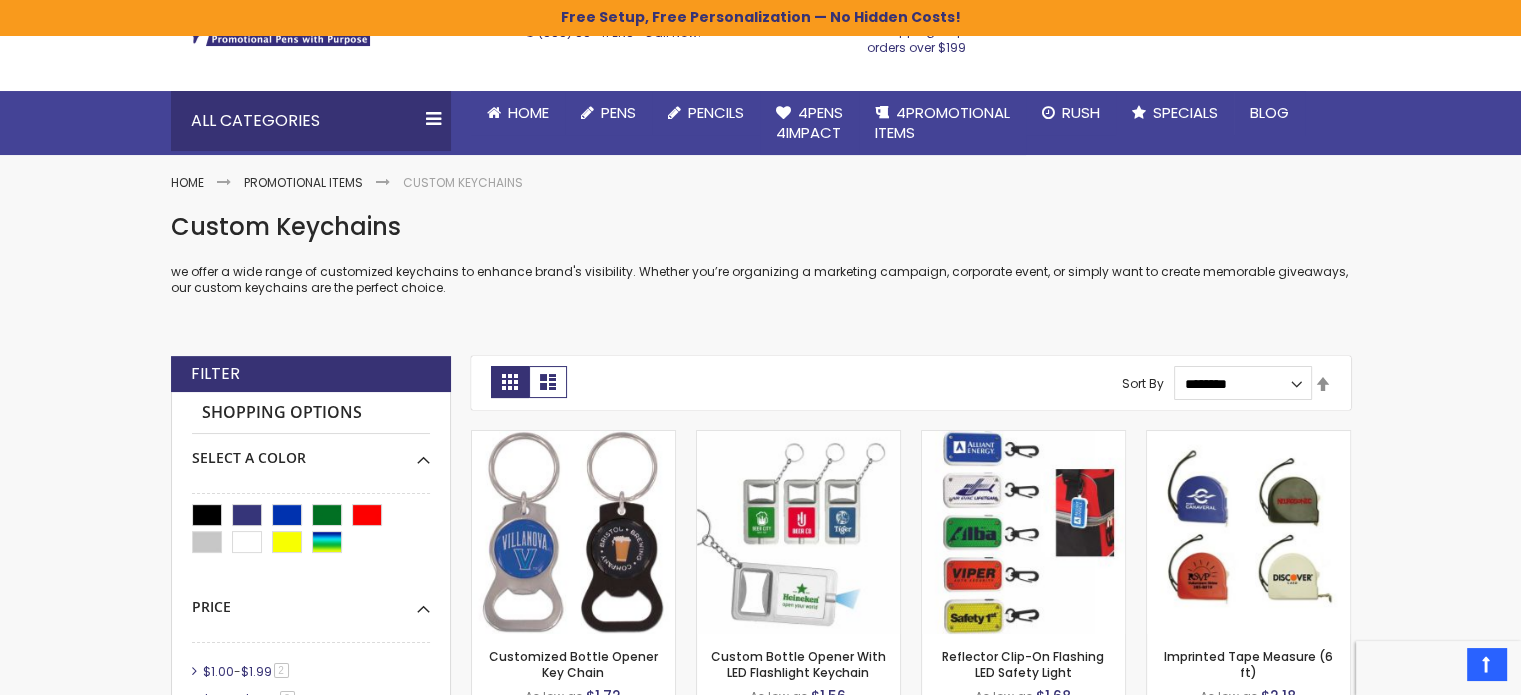 scroll, scrollTop: 0, scrollLeft: 0, axis: both 